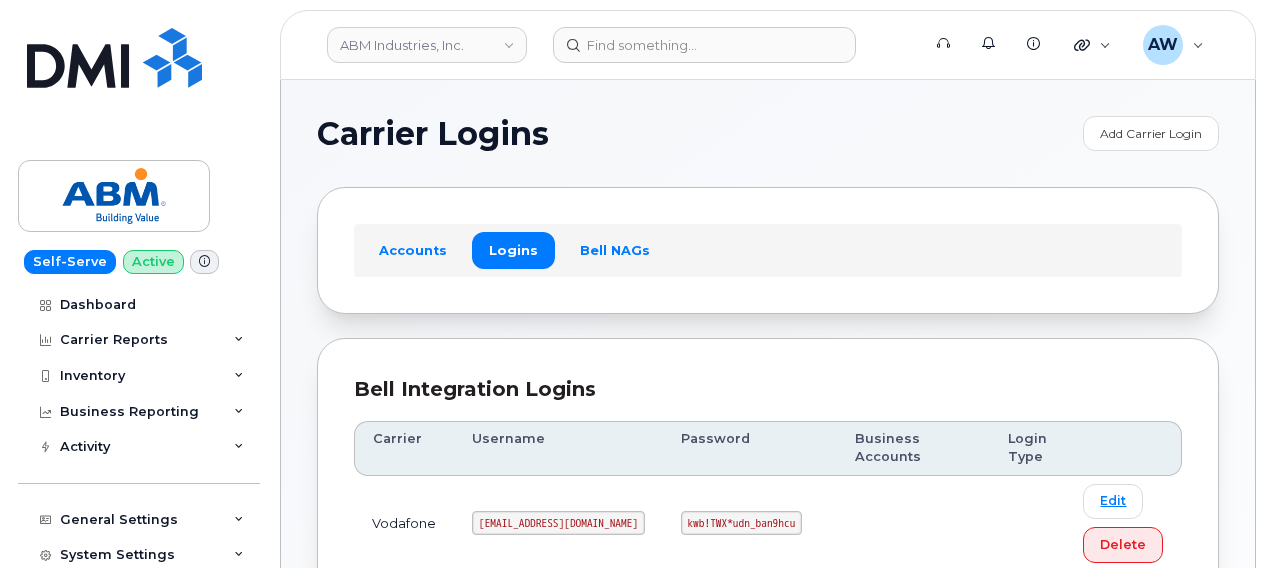 scroll, scrollTop: 381, scrollLeft: 0, axis: vertical 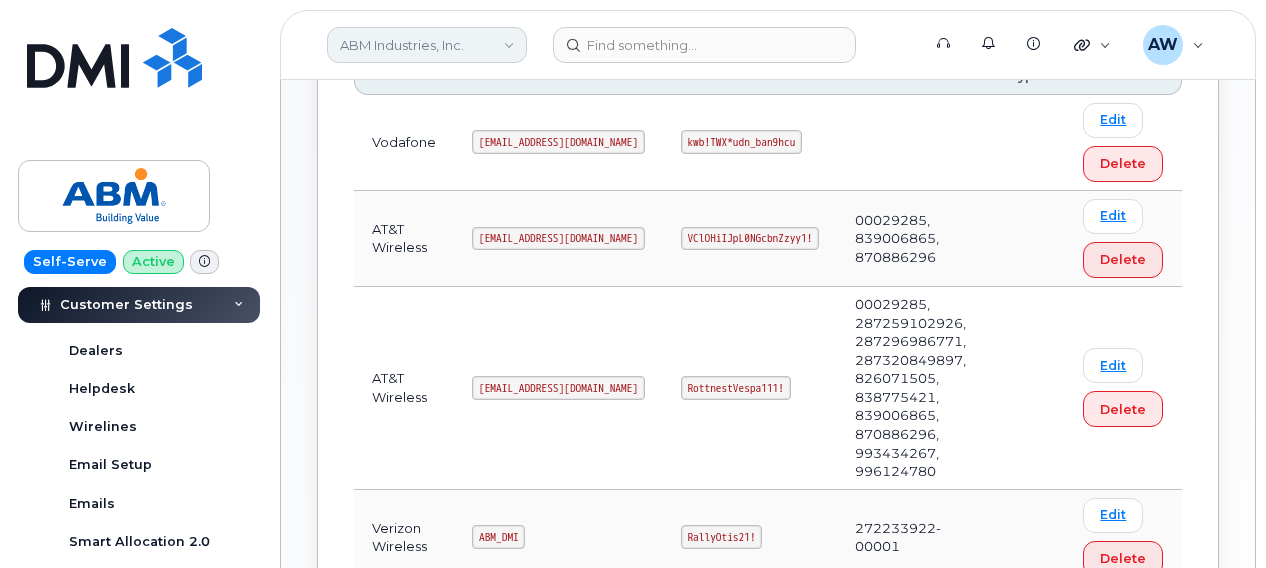click on "ABM Industries, Inc." at bounding box center [427, 45] 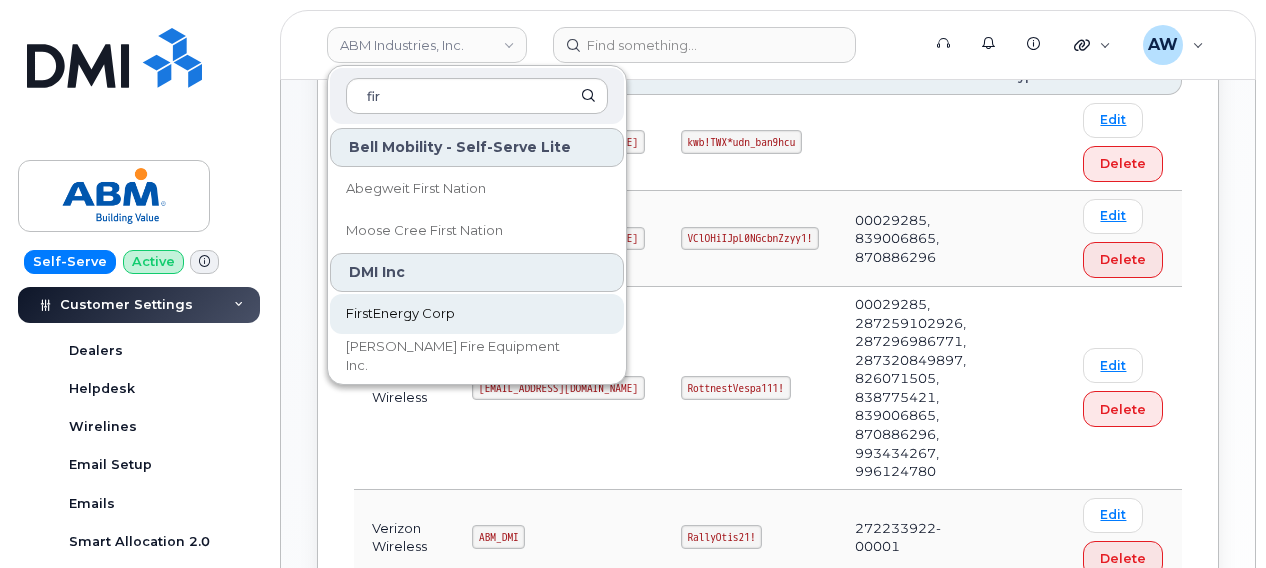 type on "fir" 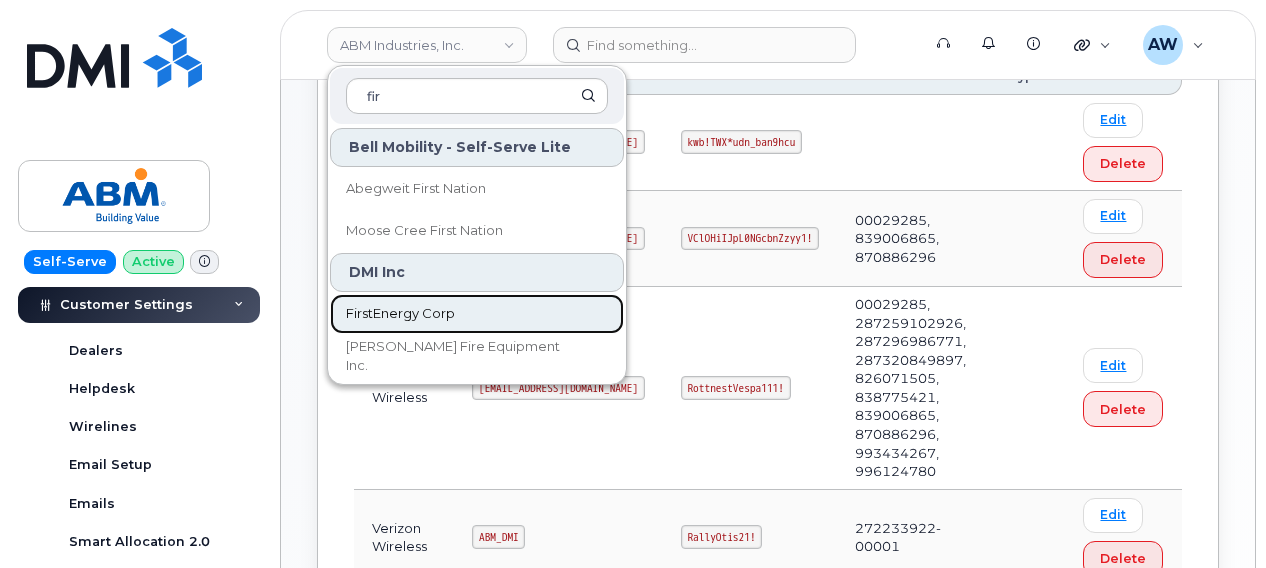 click on "FirstEnergy Corp" 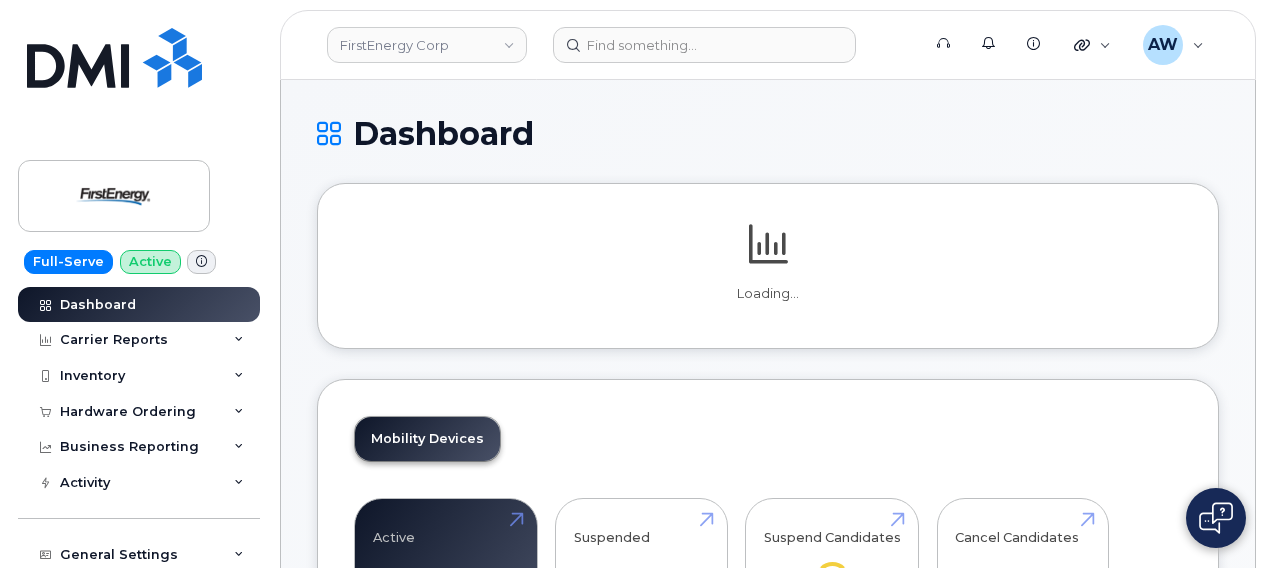 scroll, scrollTop: 0, scrollLeft: 0, axis: both 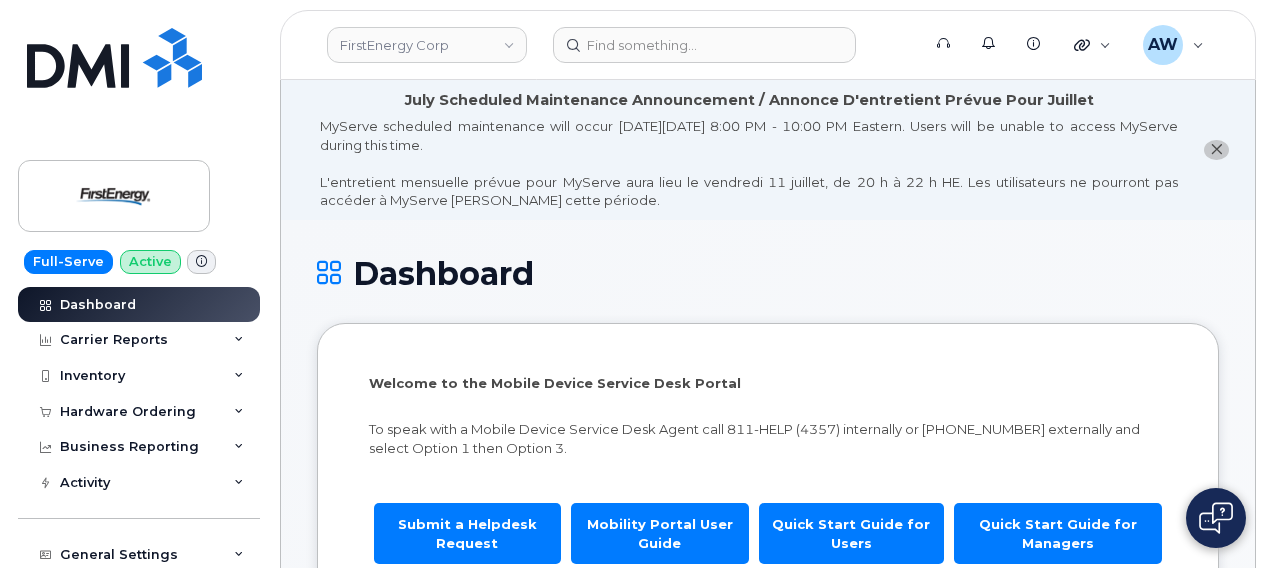 click at bounding box center (1216, 149) 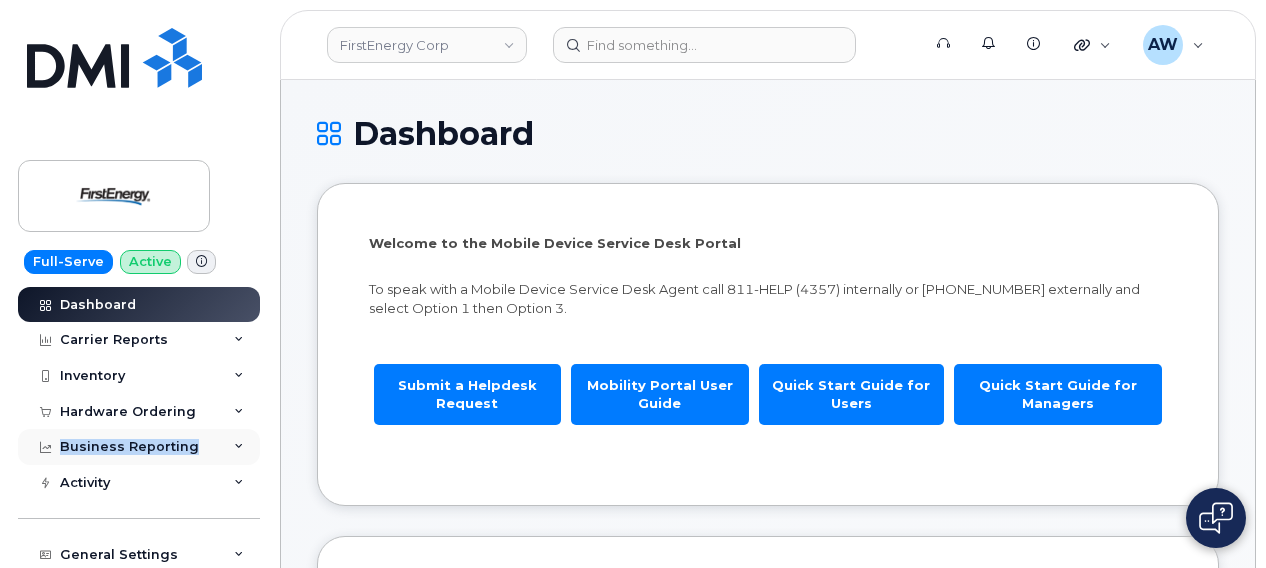 drag, startPoint x: 256, startPoint y: 405, endPoint x: 253, endPoint y: 448, distance: 43.104523 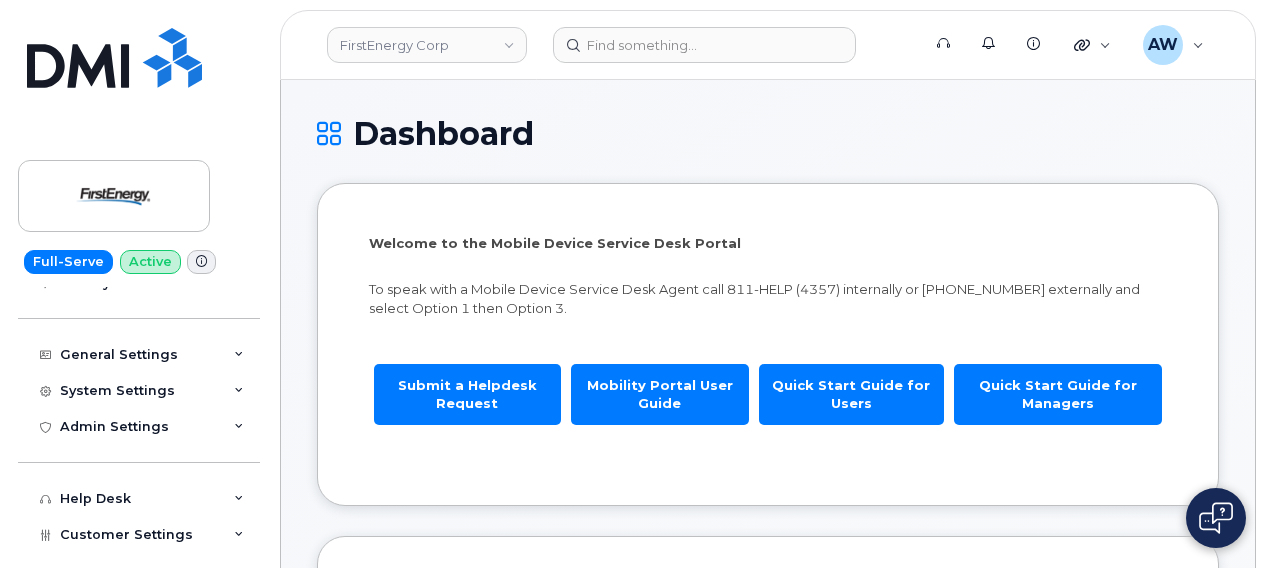 scroll, scrollTop: 327, scrollLeft: 0, axis: vertical 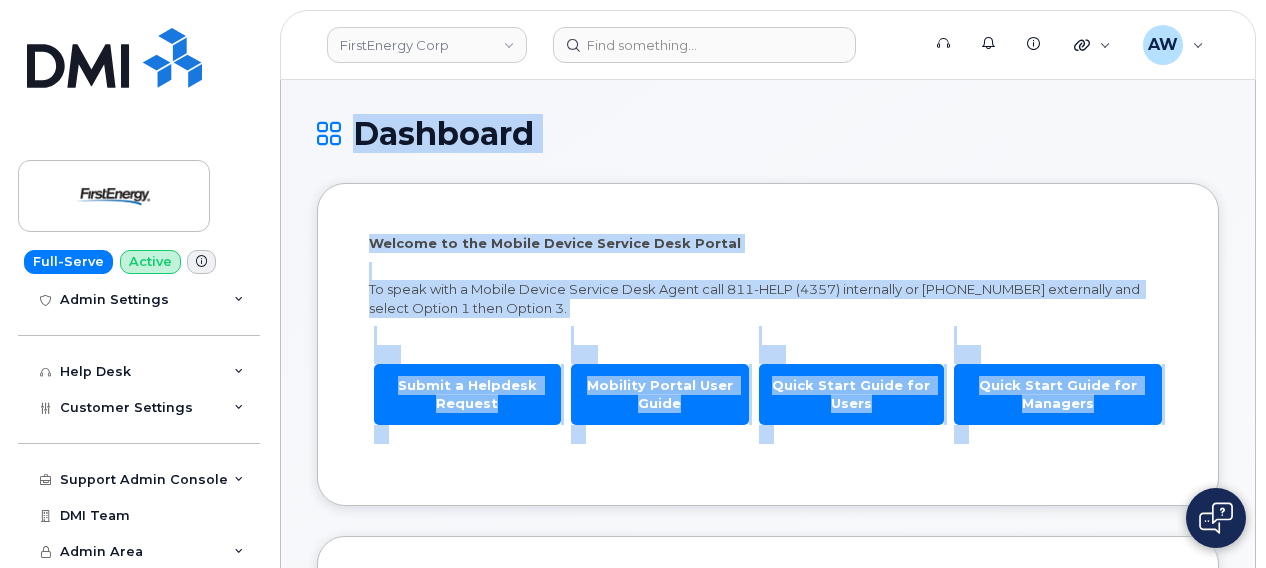 drag, startPoint x: 1271, startPoint y: 101, endPoint x: 1225, endPoint y: 455, distance: 356.9762 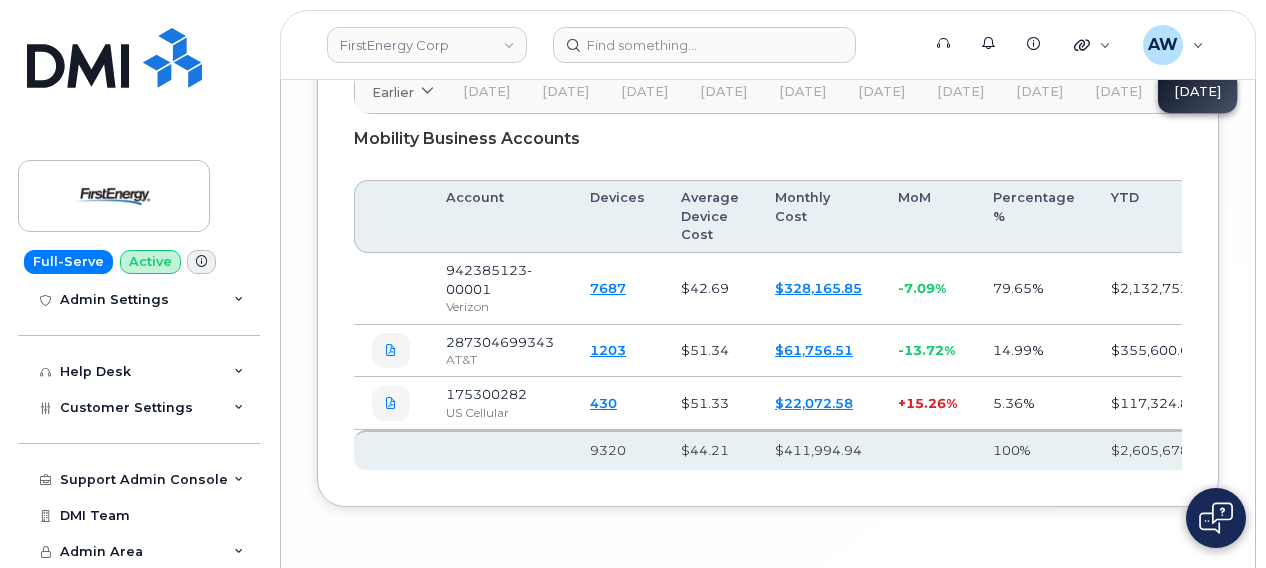 scroll, scrollTop: 3207, scrollLeft: 0, axis: vertical 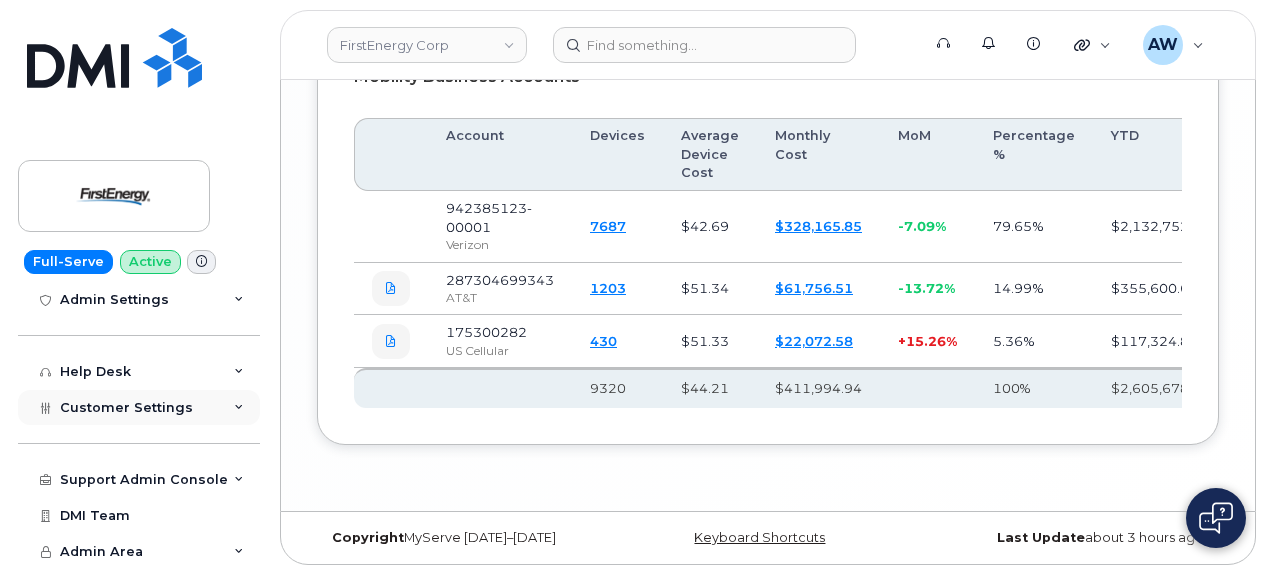 click on "Customer Settings" at bounding box center (139, 408) 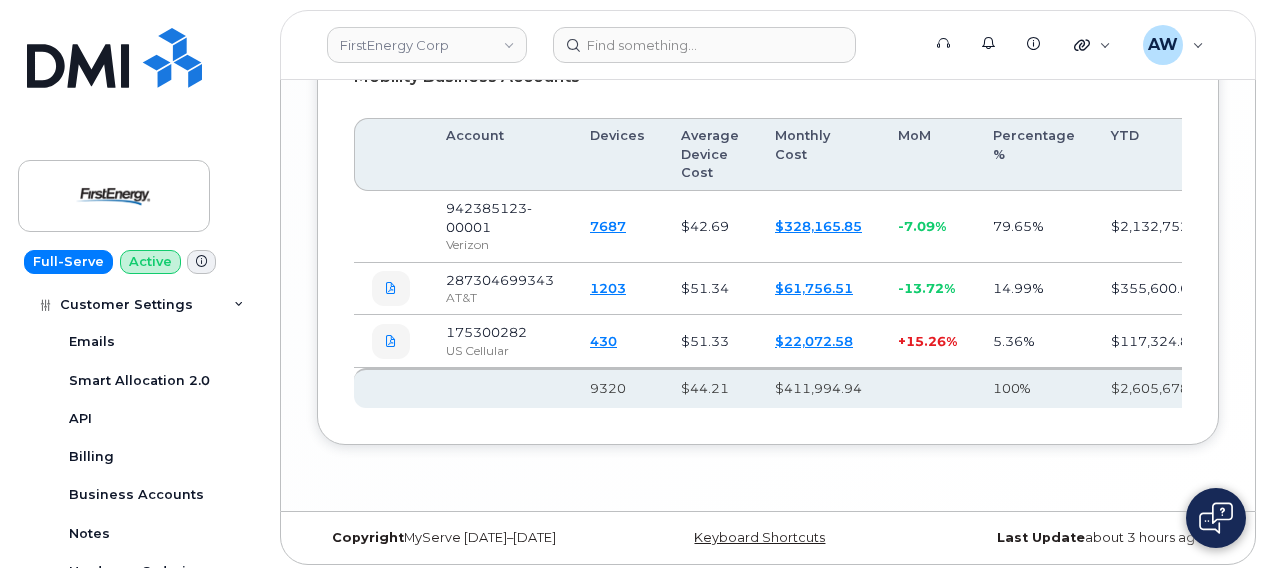scroll, scrollTop: 700, scrollLeft: 0, axis: vertical 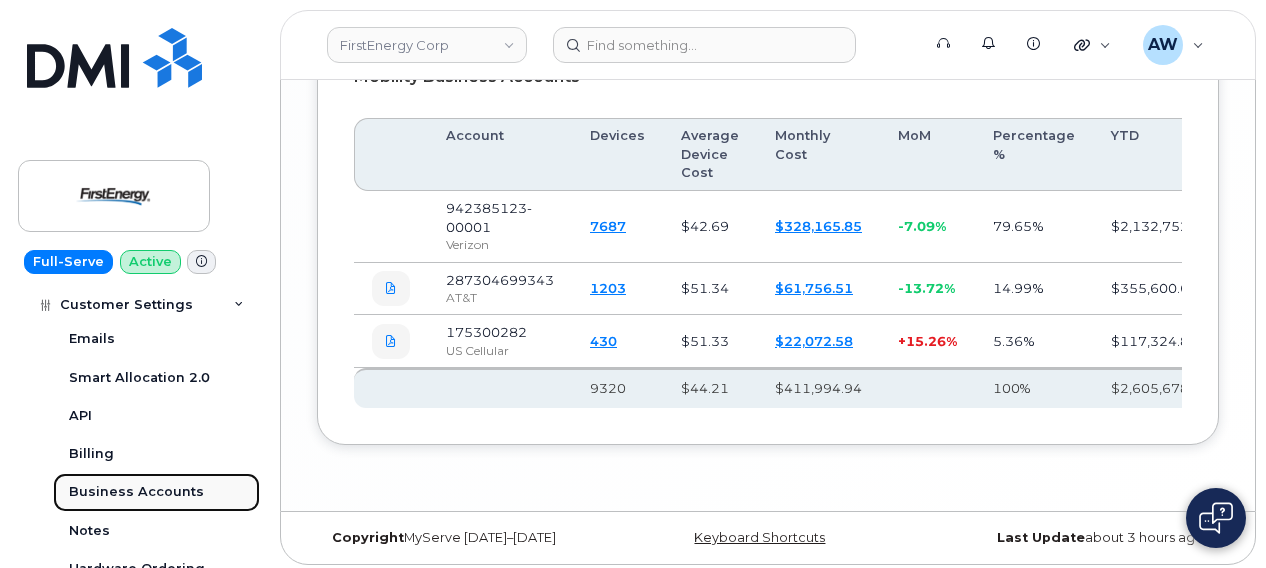 click on "Business Accounts" at bounding box center (156, 492) 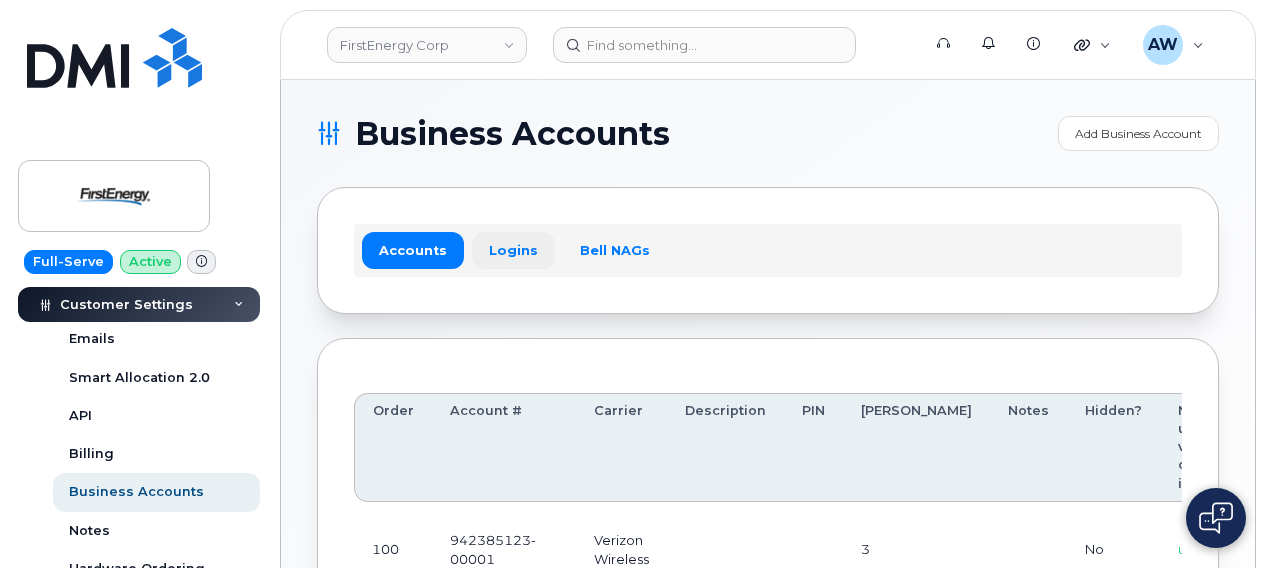 click on "Logins" at bounding box center (513, 250) 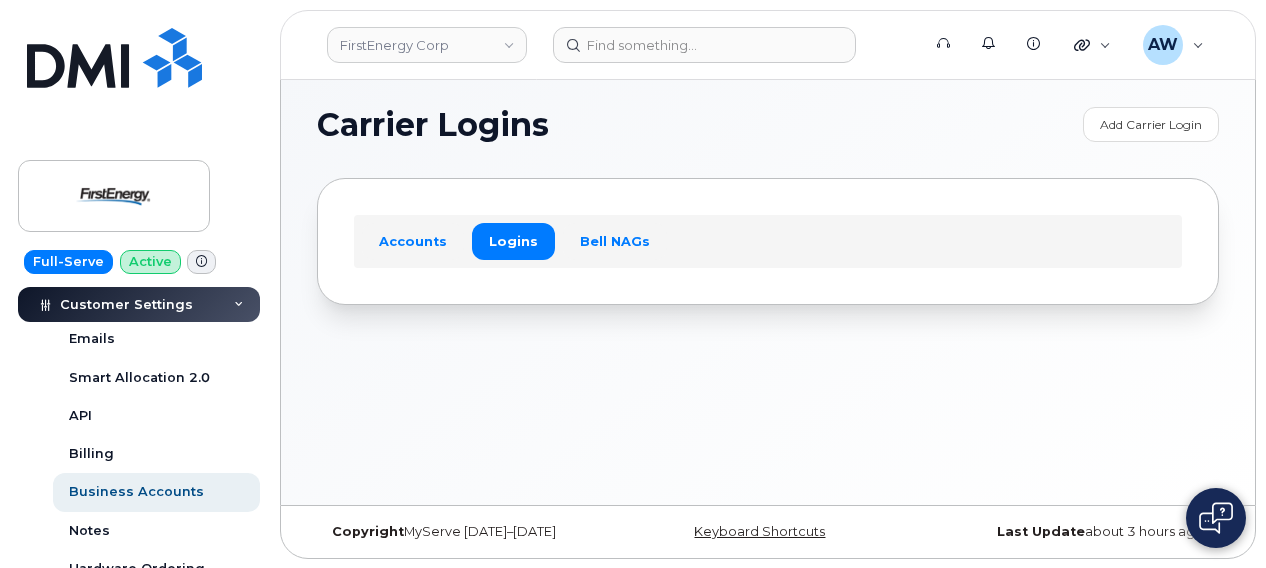 scroll, scrollTop: 0, scrollLeft: 0, axis: both 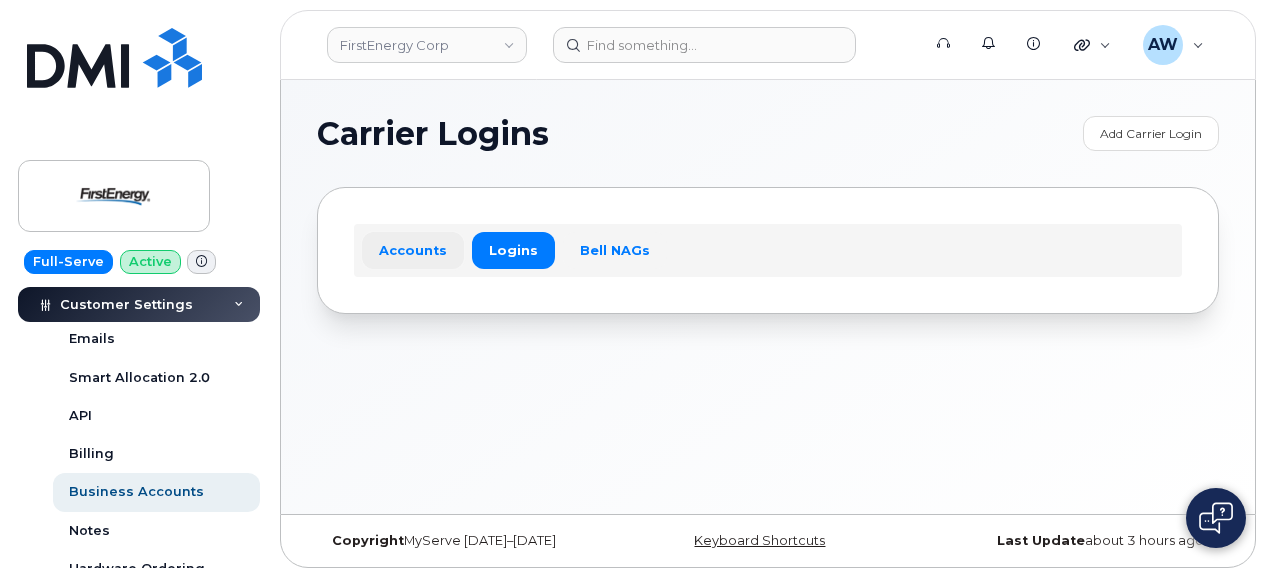 click on "Accounts" at bounding box center [413, 250] 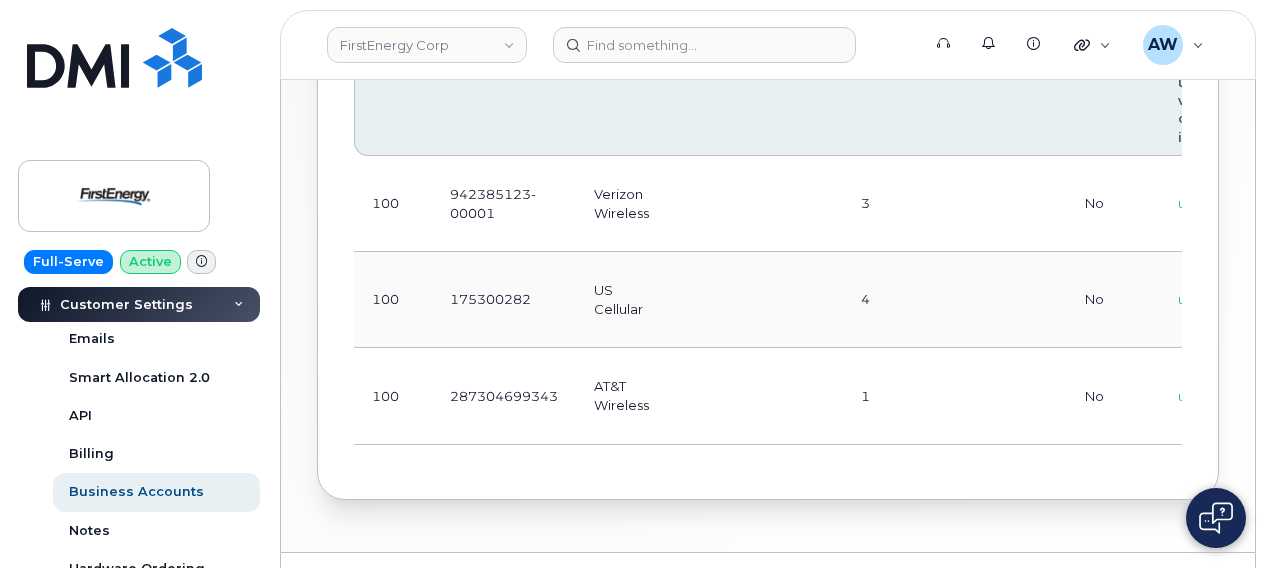 scroll, scrollTop: 340, scrollLeft: 0, axis: vertical 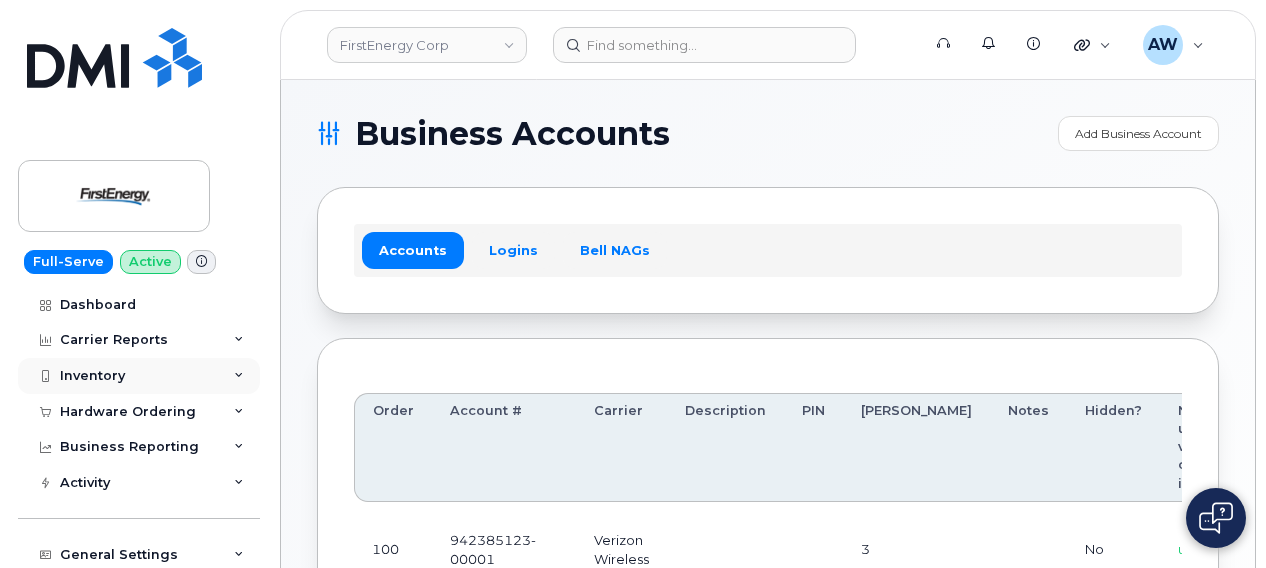 click on "Inventory" at bounding box center (139, 376) 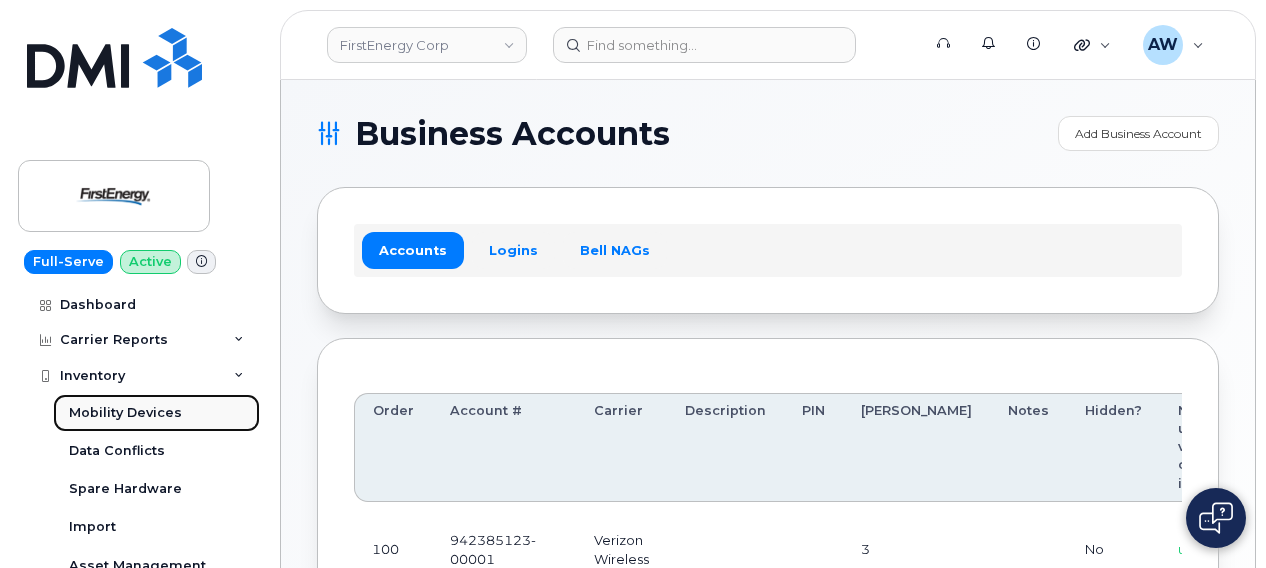 click on "Mobility Devices" at bounding box center (156, 413) 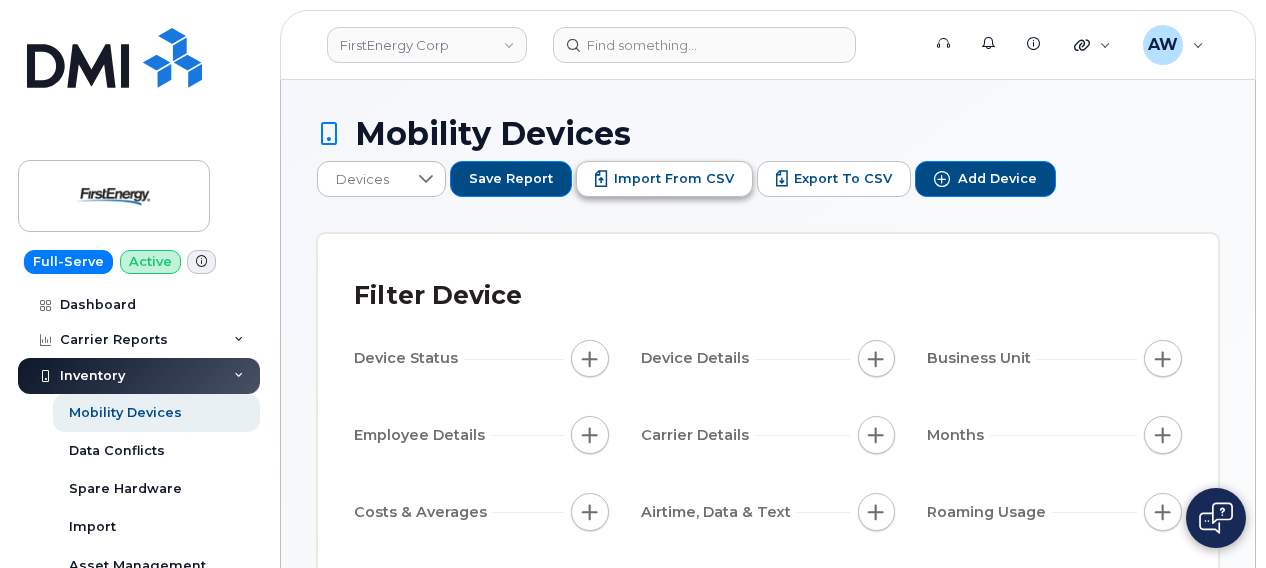click on "Import from CSV" 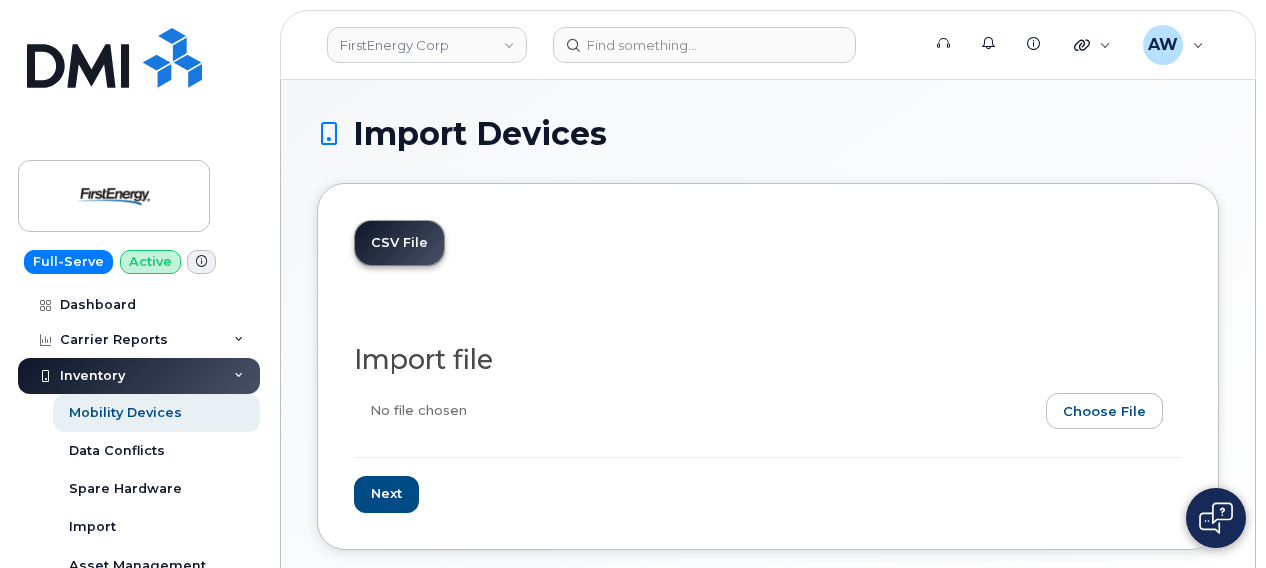scroll, scrollTop: 0, scrollLeft: 0, axis: both 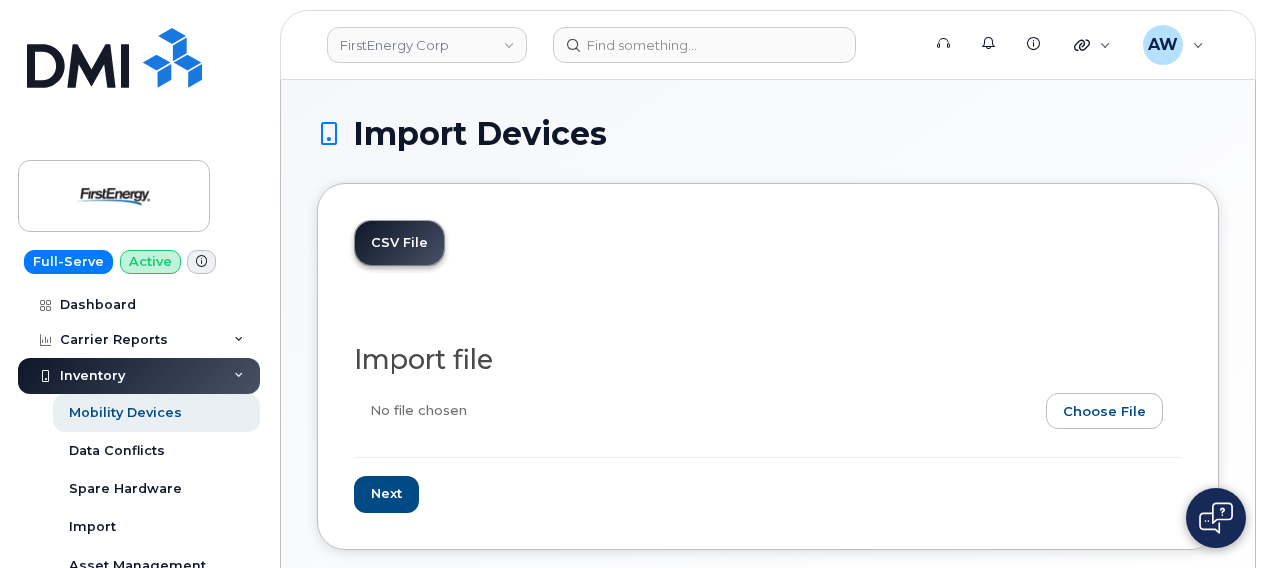 click at bounding box center [760, 416] 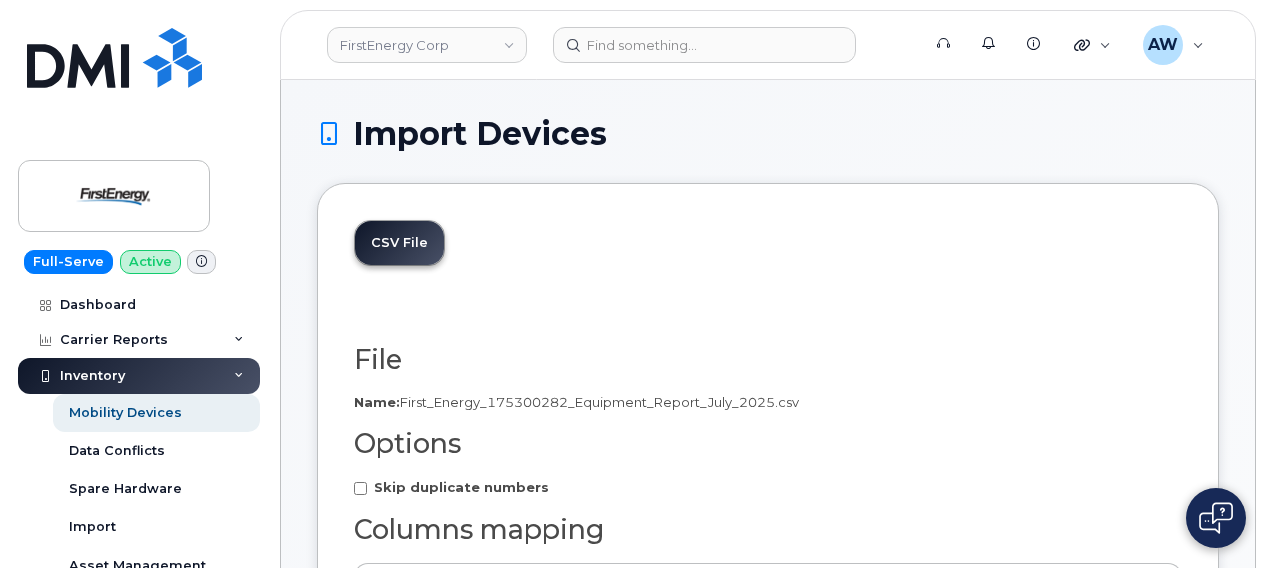 scroll, scrollTop: 0, scrollLeft: 0, axis: both 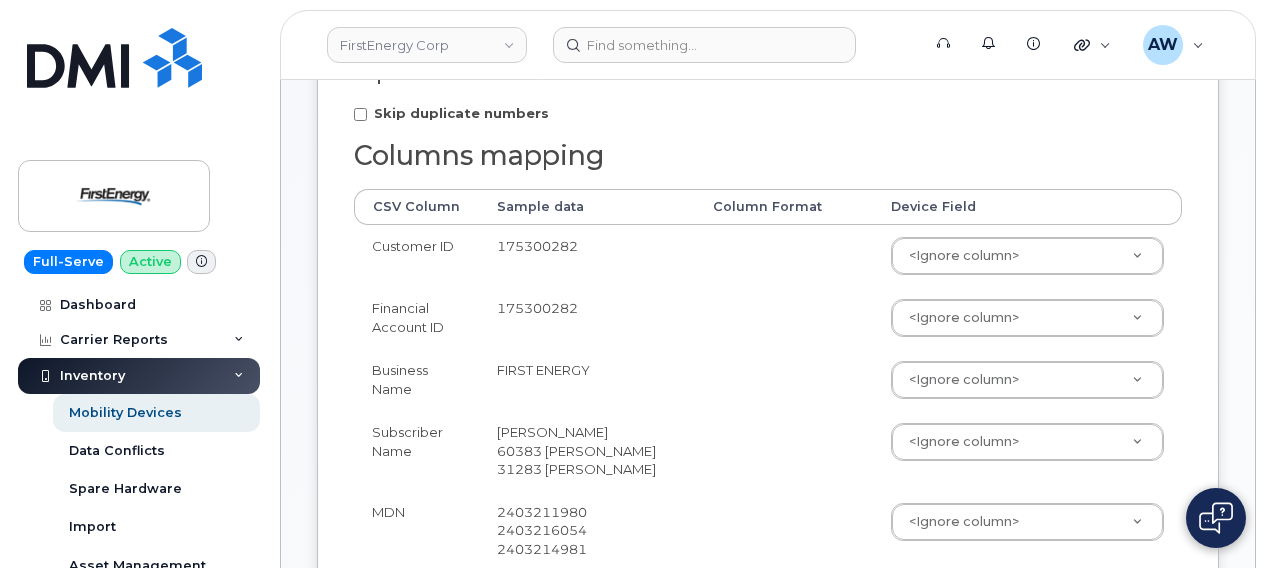 click on "Skip duplicate numbers" at bounding box center (461, 113) 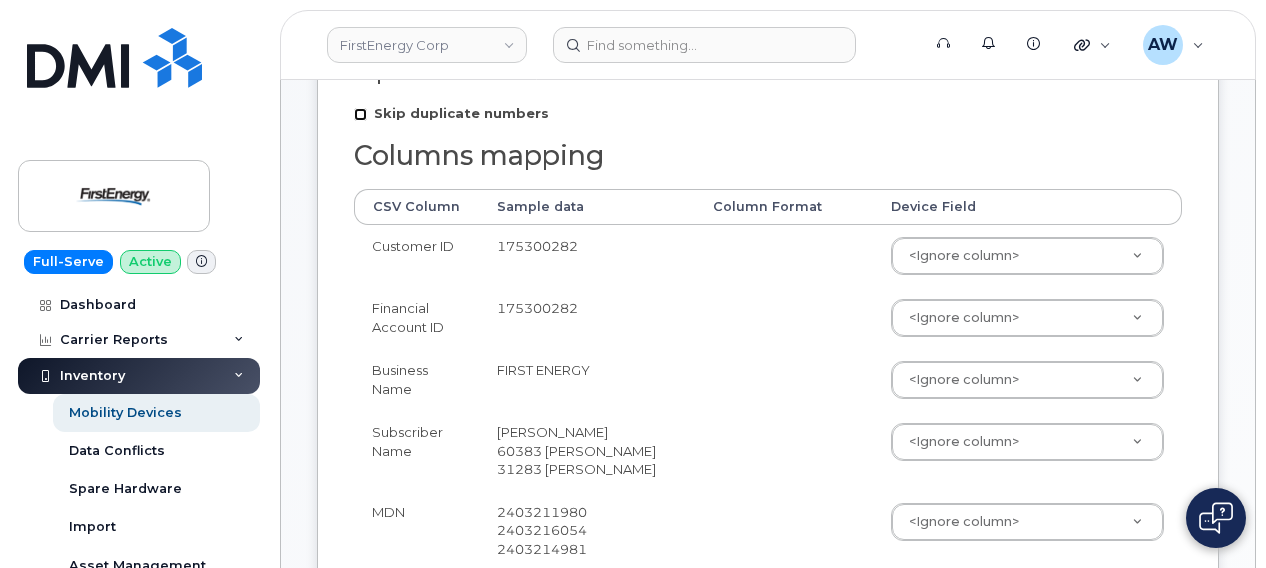 click on "Skip duplicate numbers" at bounding box center [360, 114] 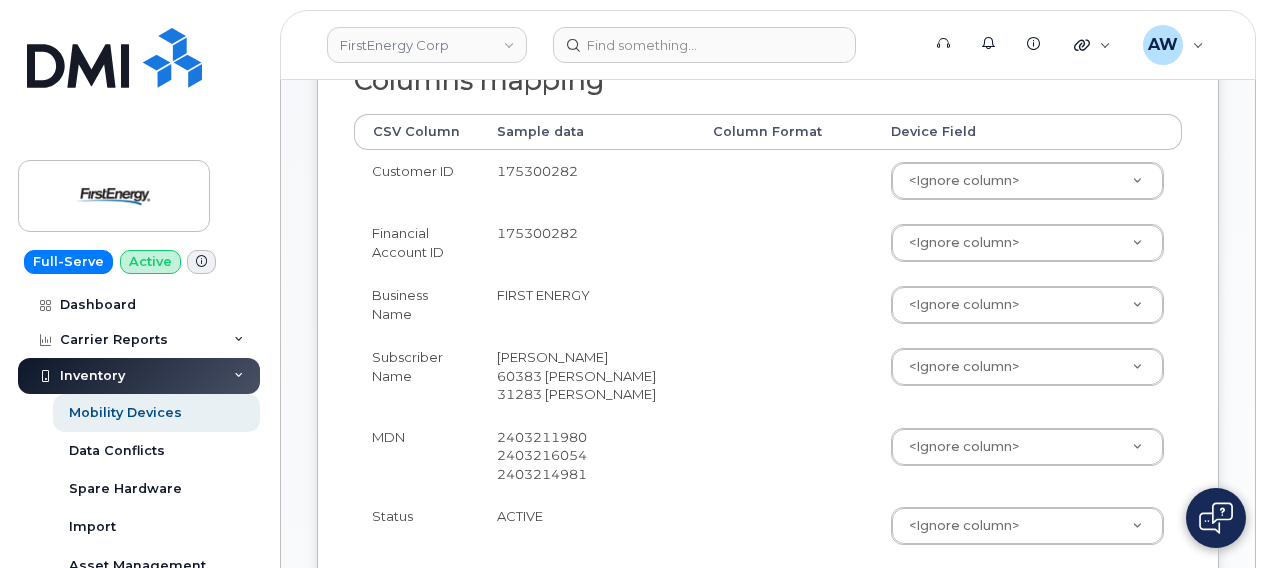 scroll, scrollTop: 457, scrollLeft: 0, axis: vertical 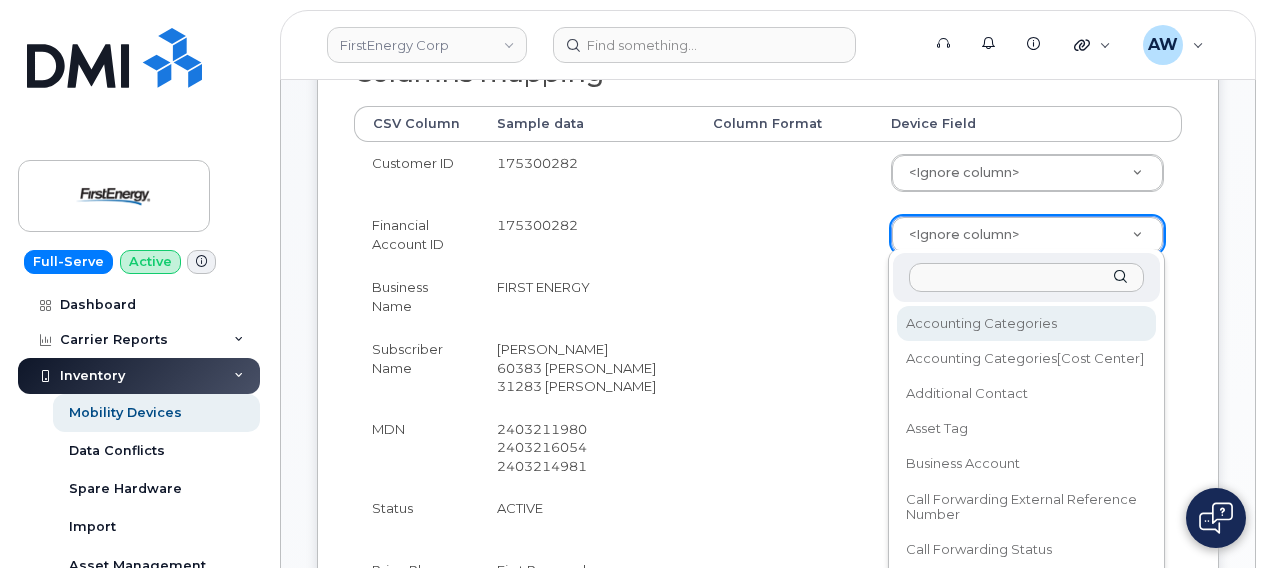 type on "a" 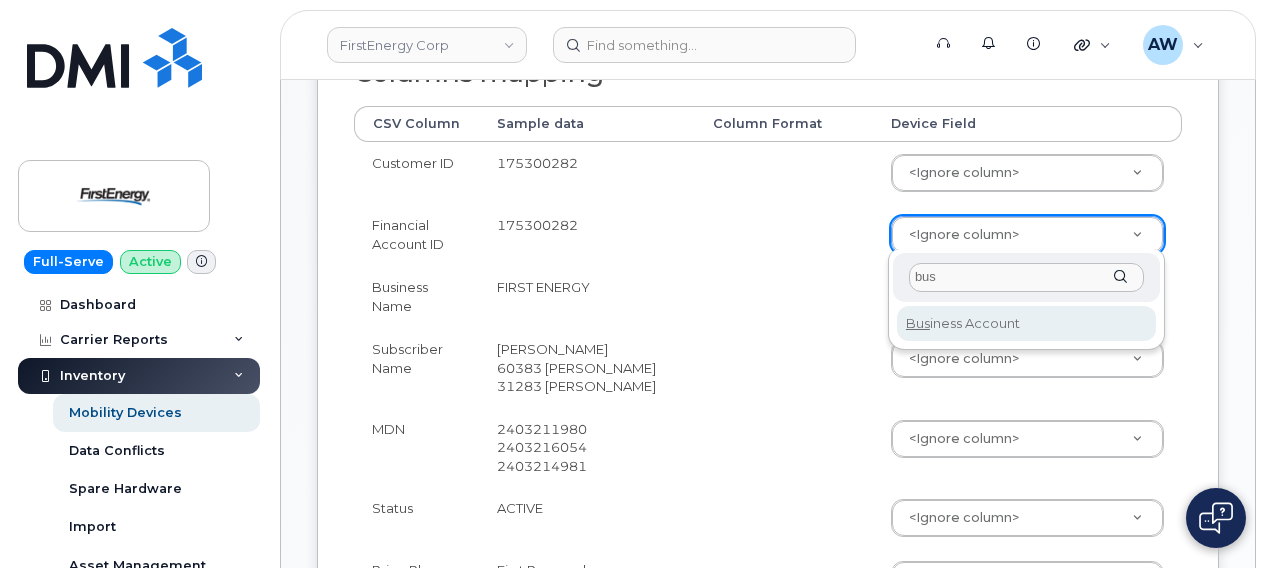 type on "busi" 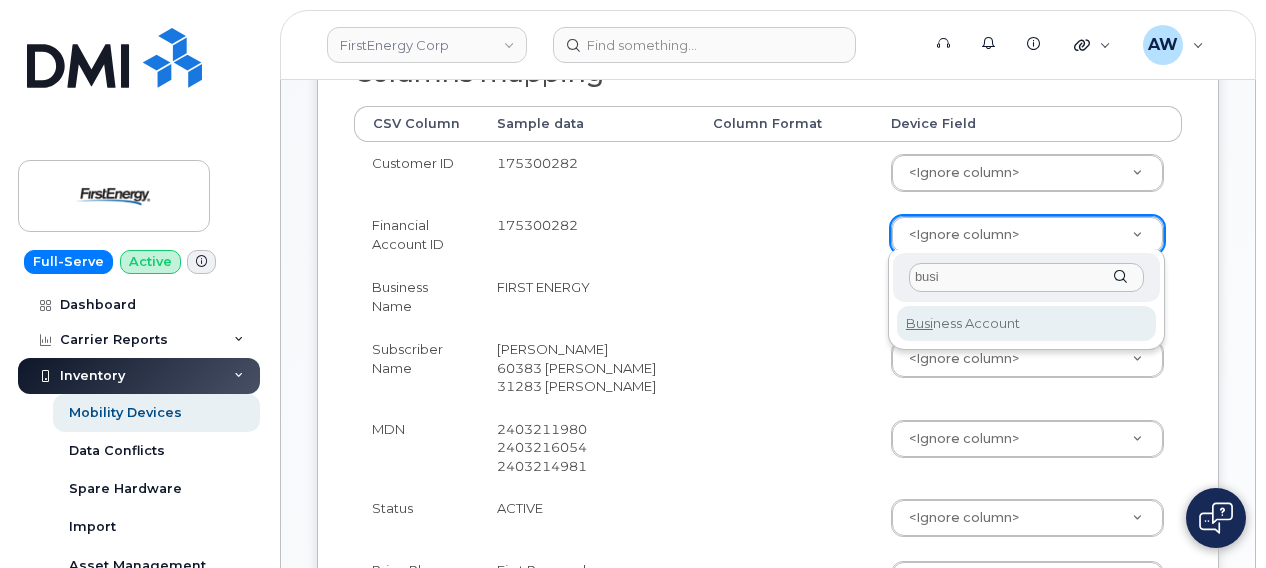 select on "business_account_id" 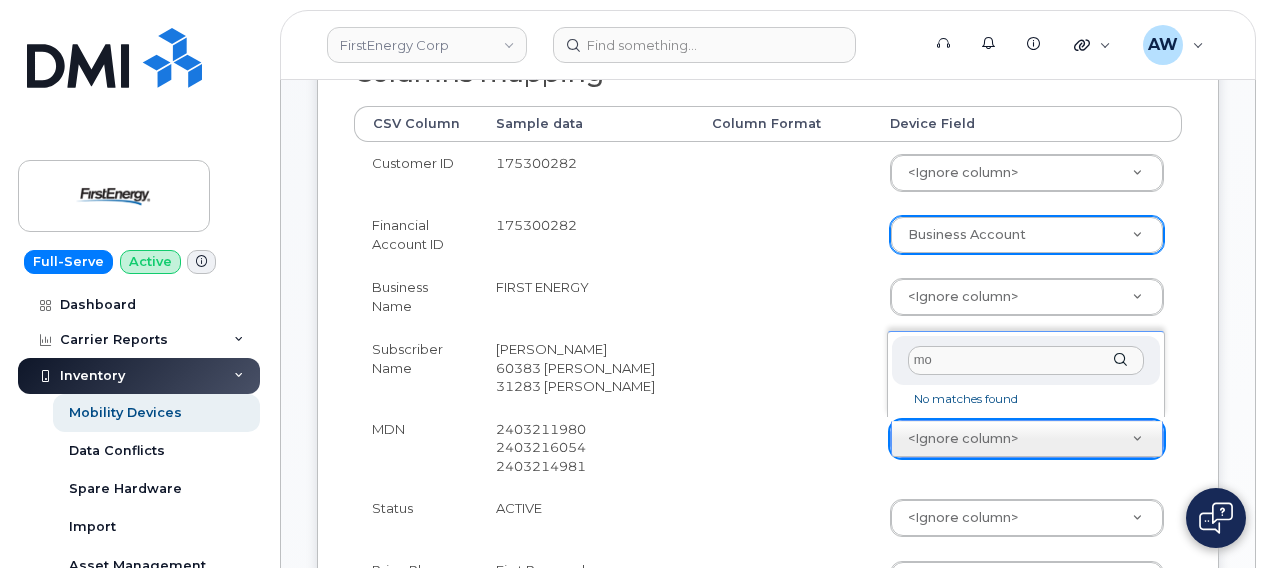 type on "m" 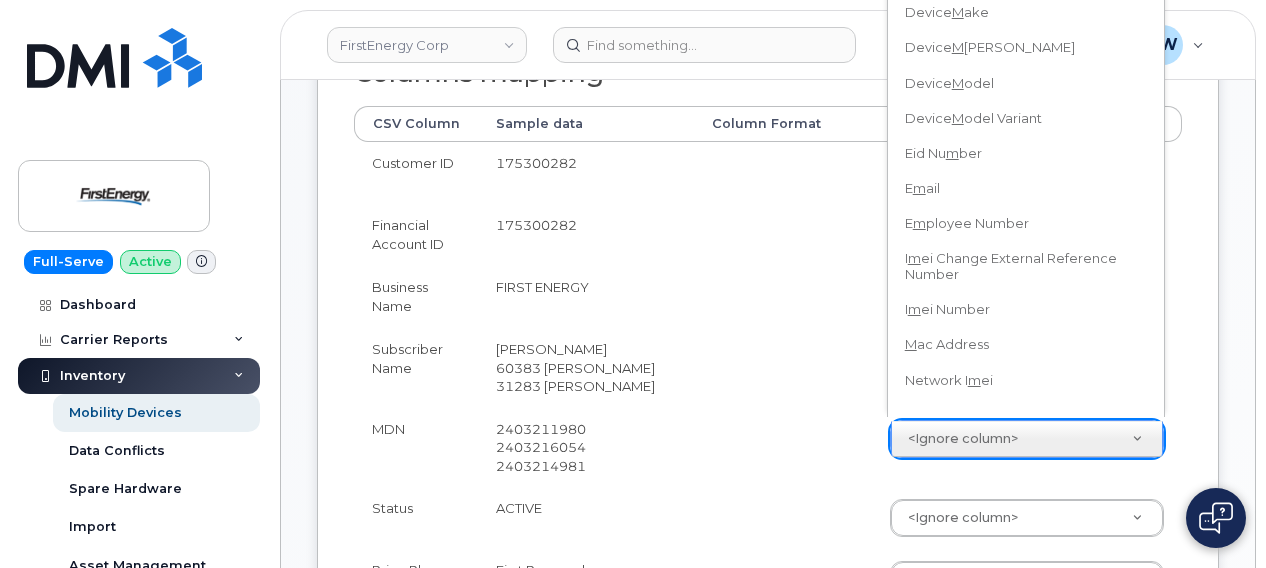 scroll, scrollTop: 329, scrollLeft: 0, axis: vertical 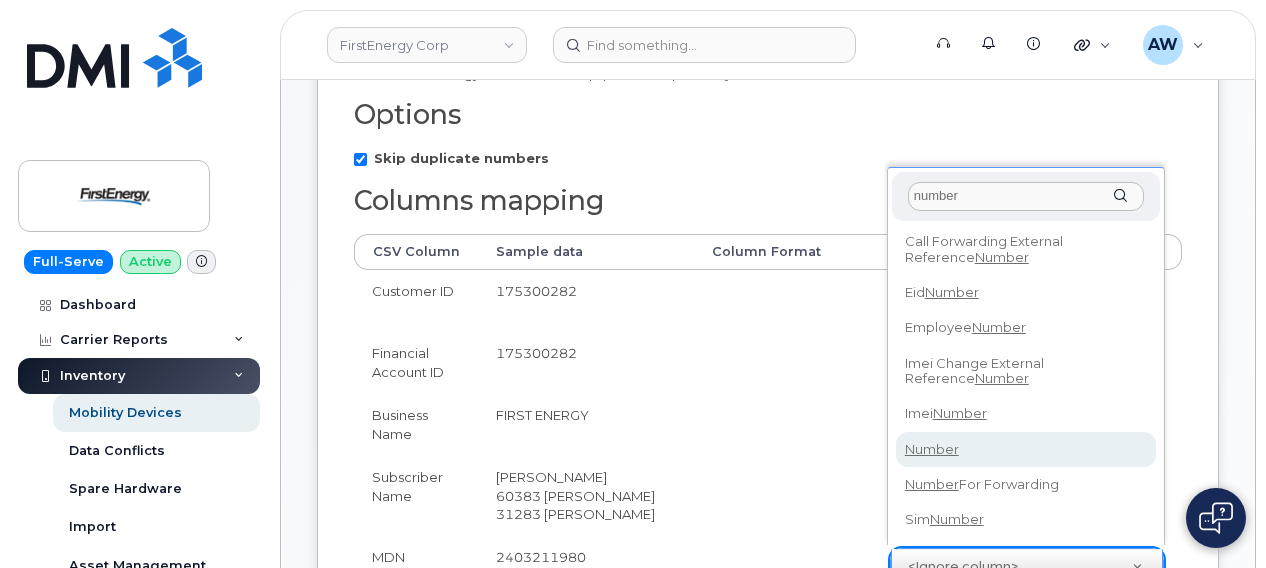 type on "number" 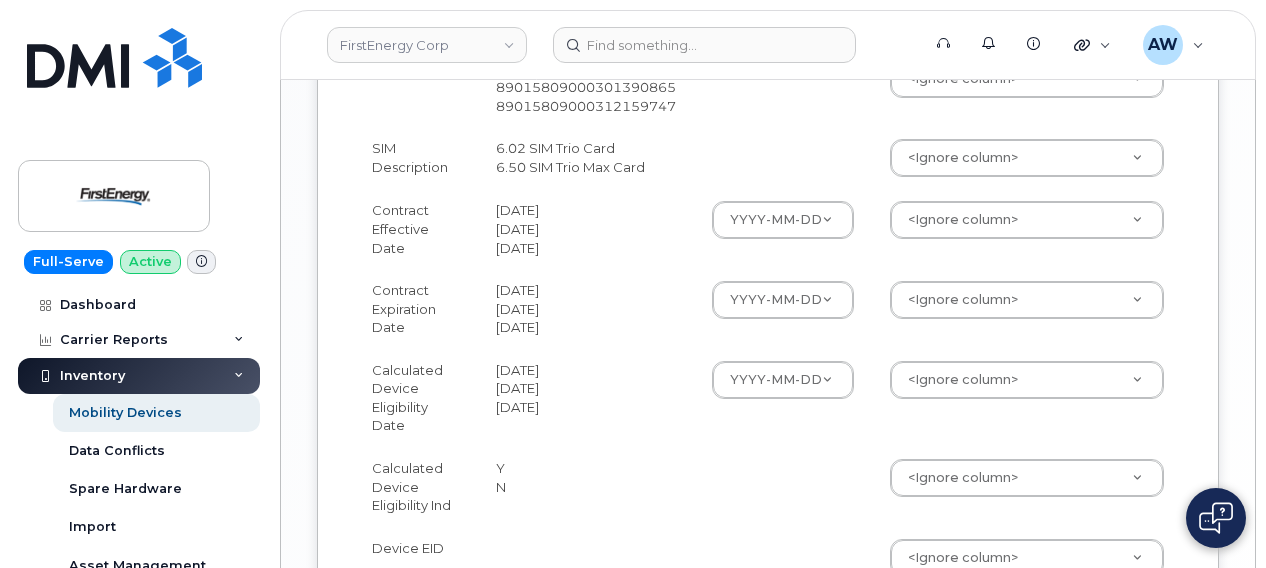 scroll, scrollTop: 1564, scrollLeft: 0, axis: vertical 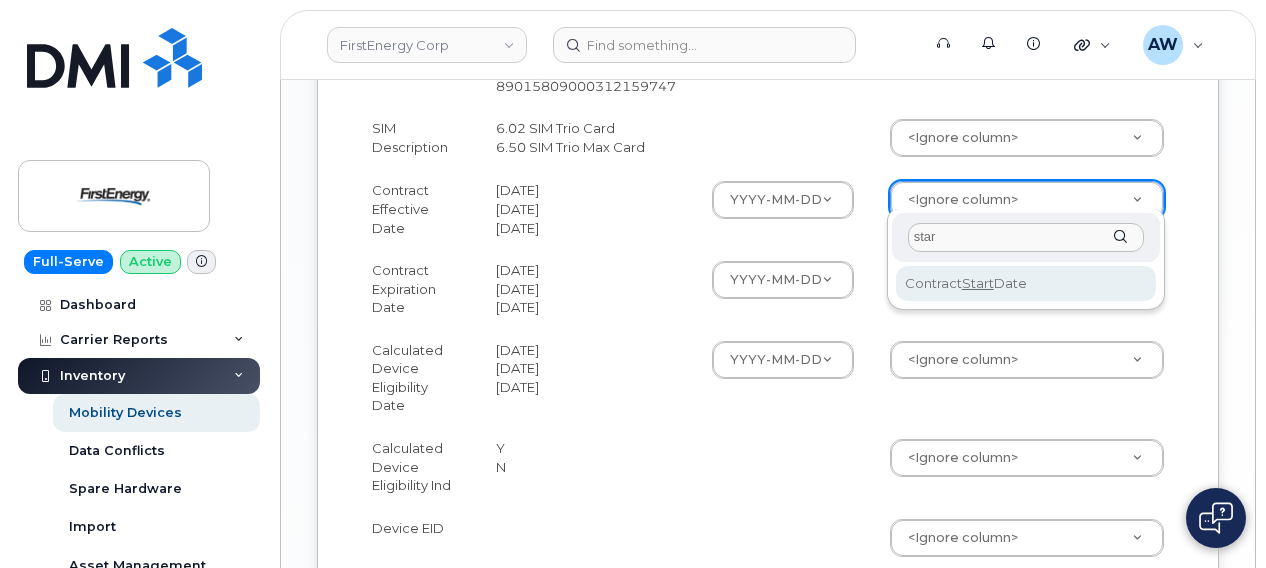 type on "start" 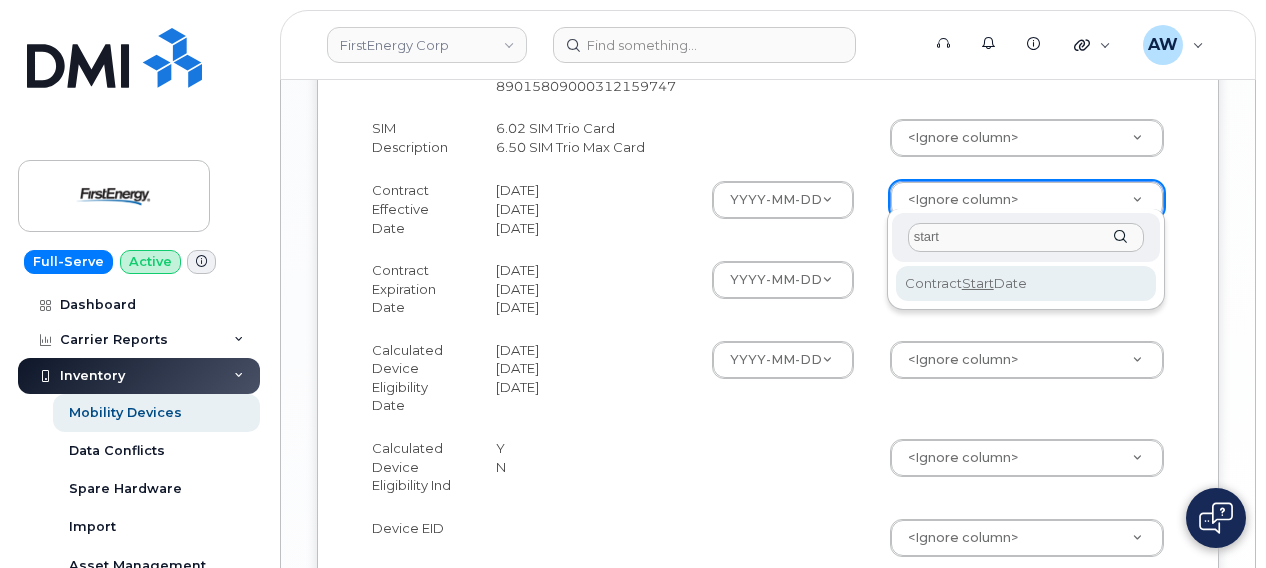 select on "contract_start_date" 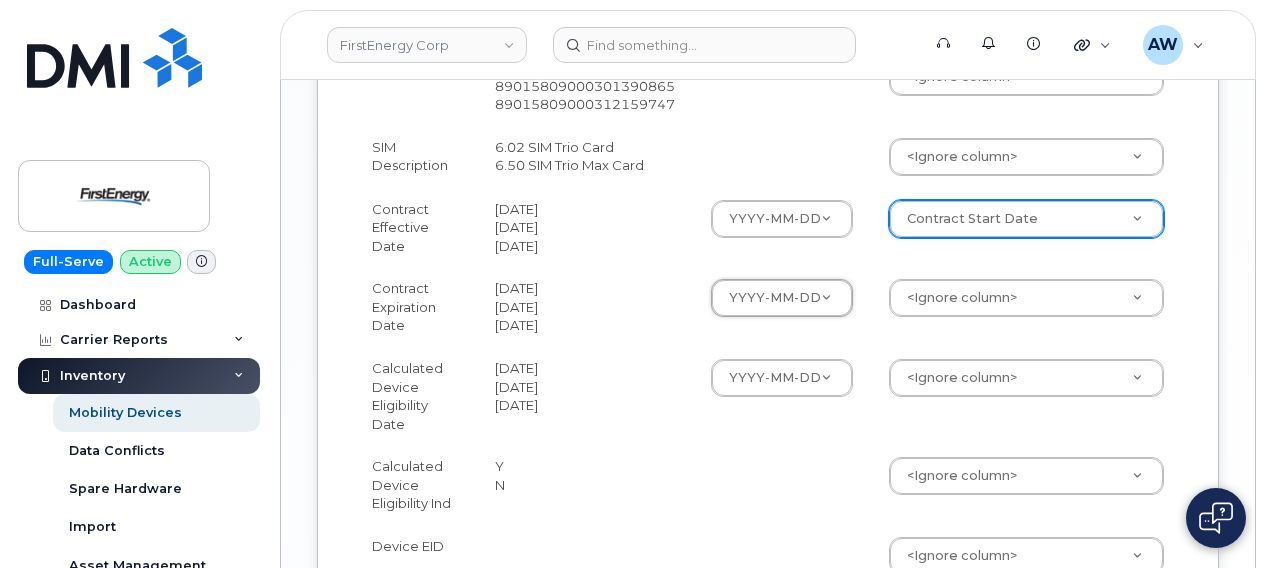 type on "e" 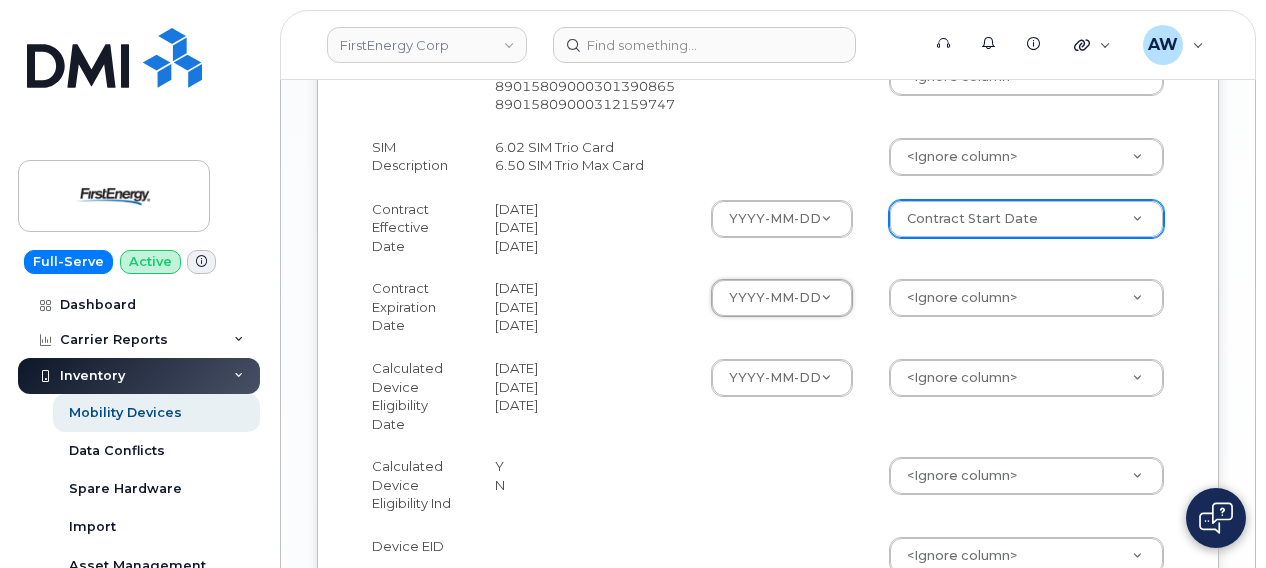 type 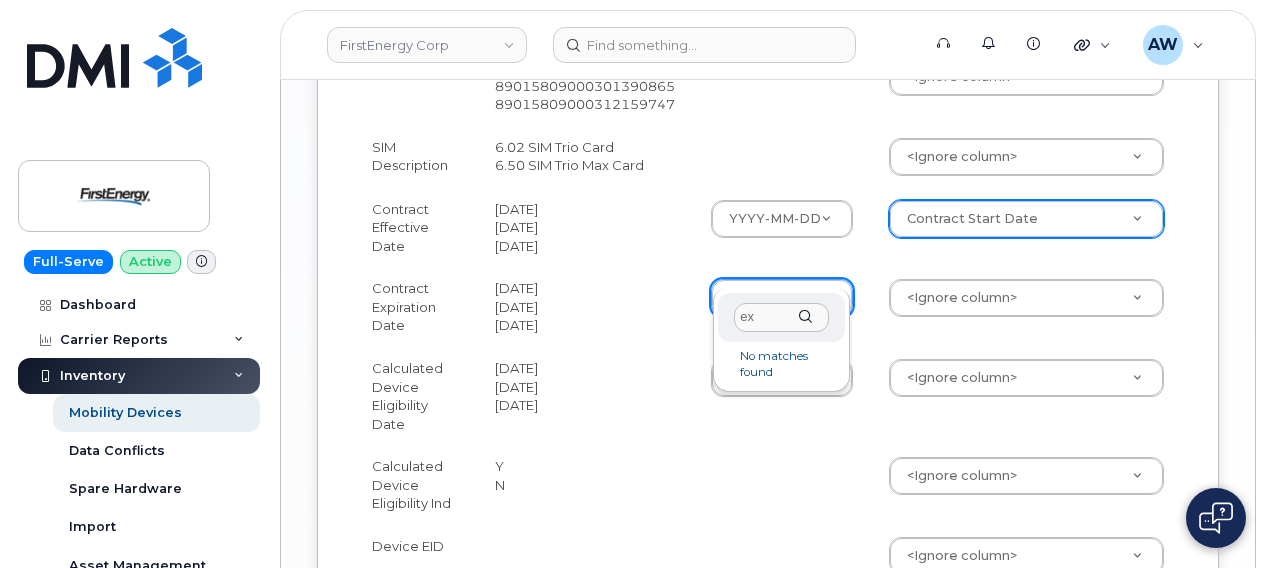 type on "e" 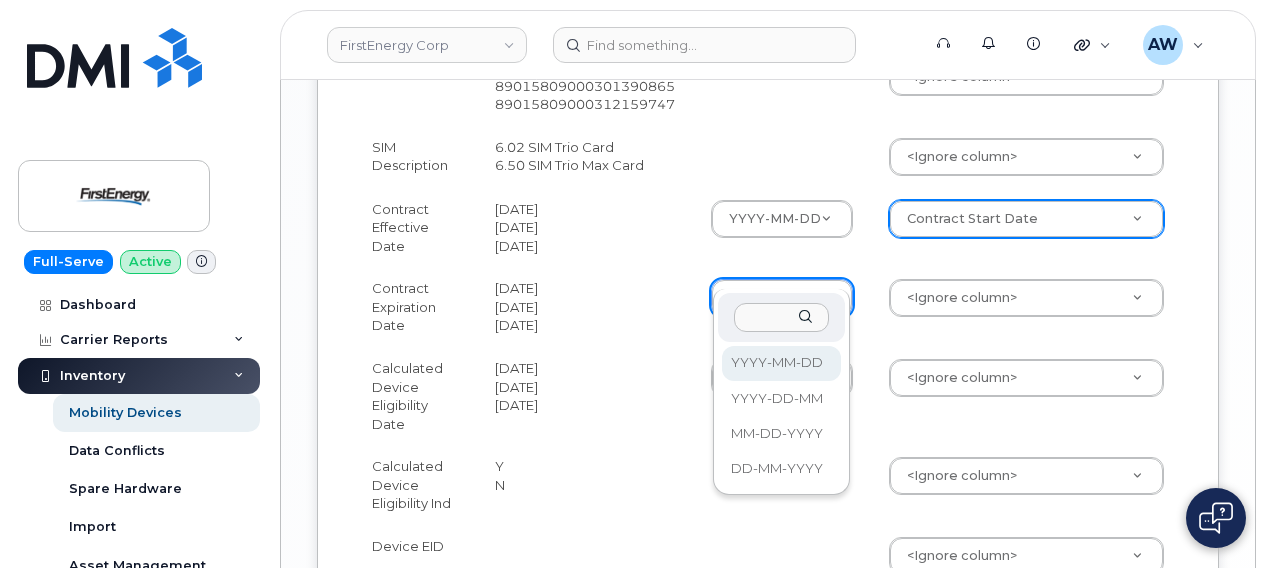 type 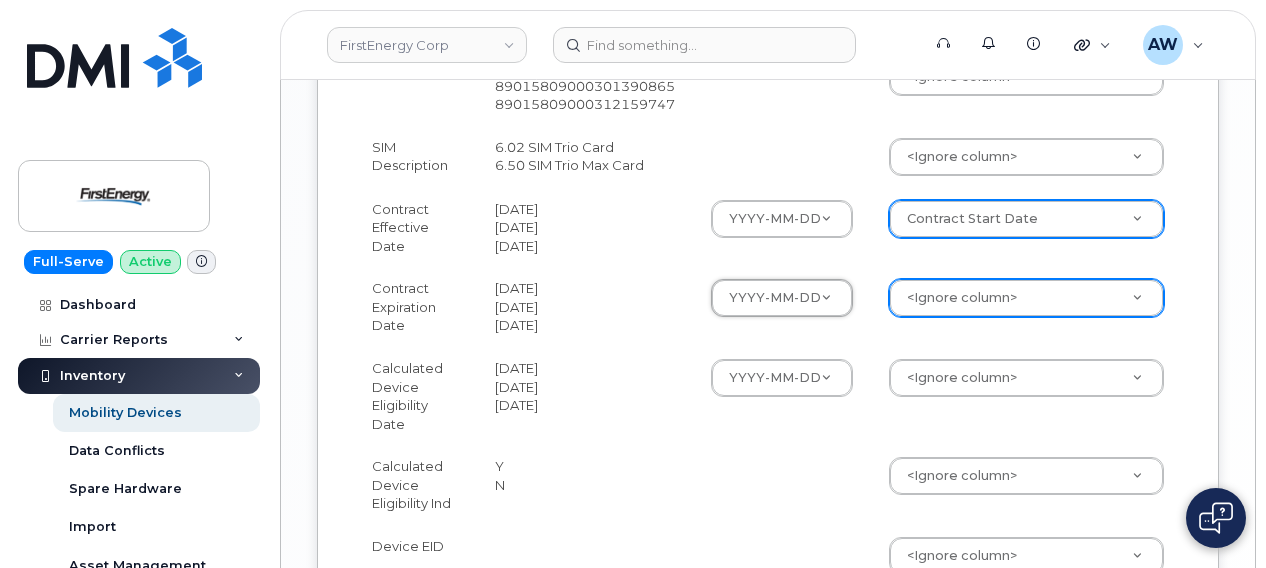 type on "e" 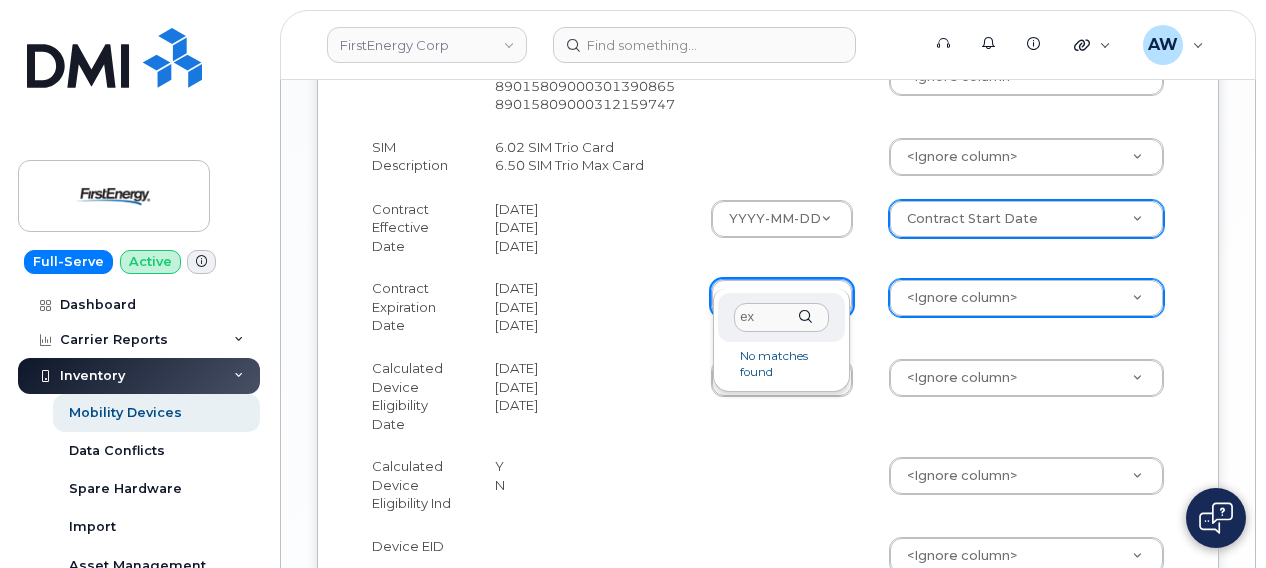 type on "e" 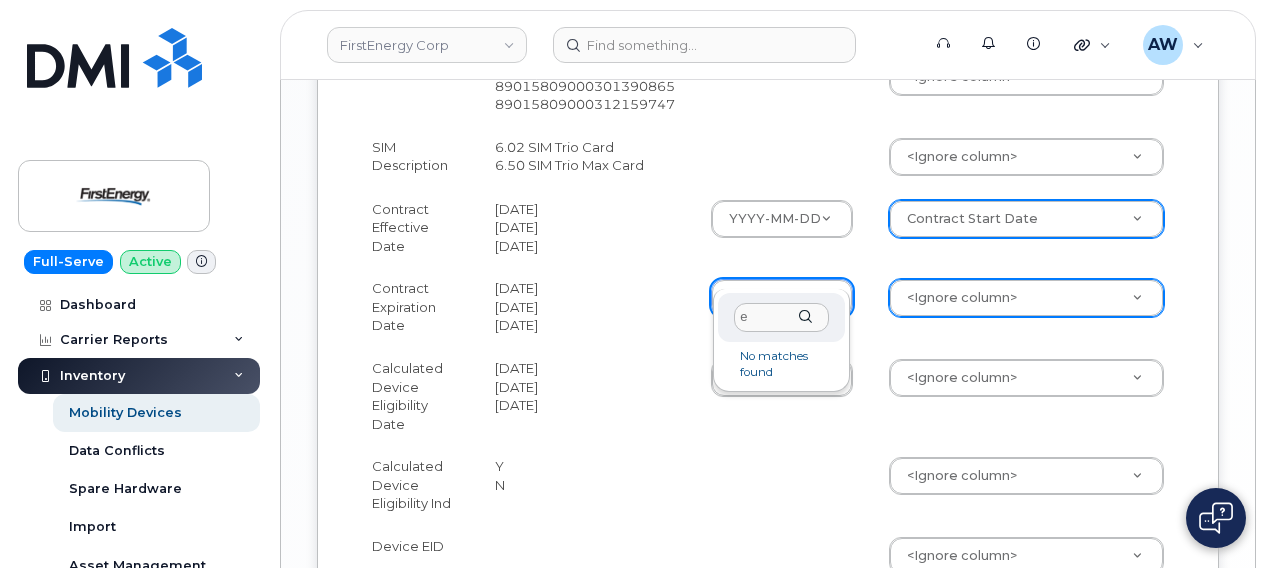 type 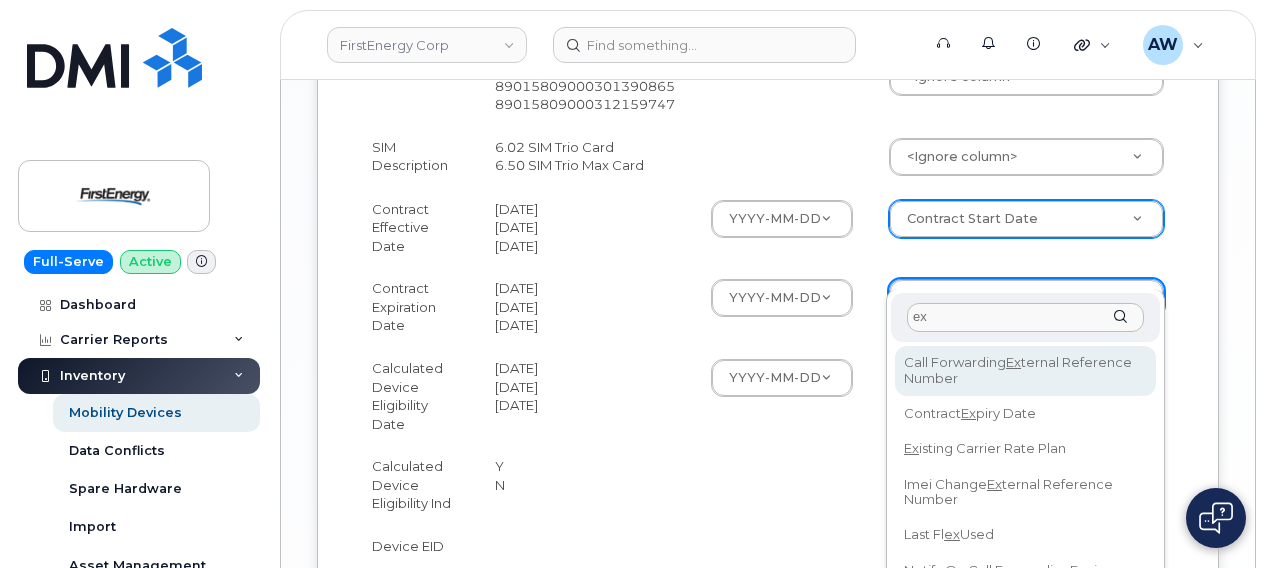 type on "exp" 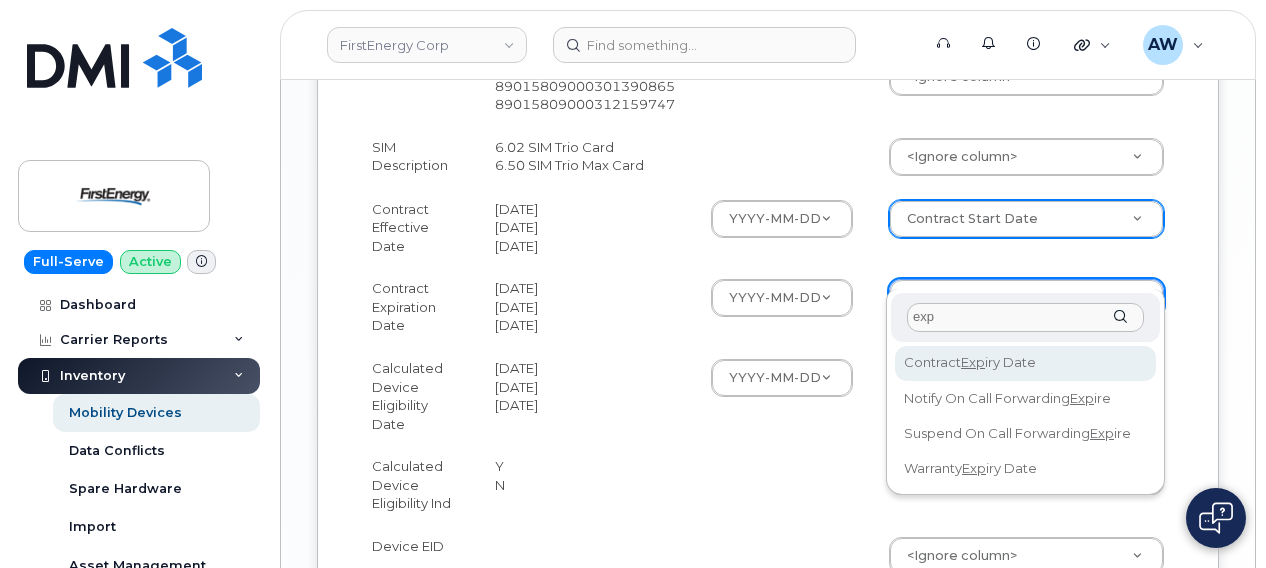 select on "contract_expiry_date" 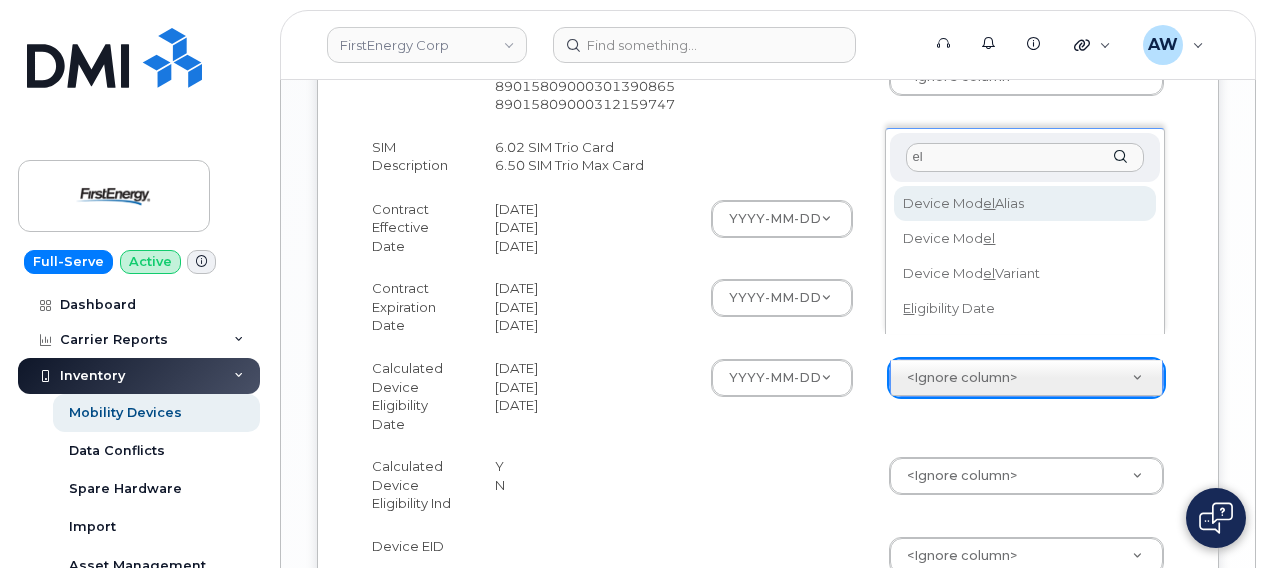 type on "eli" 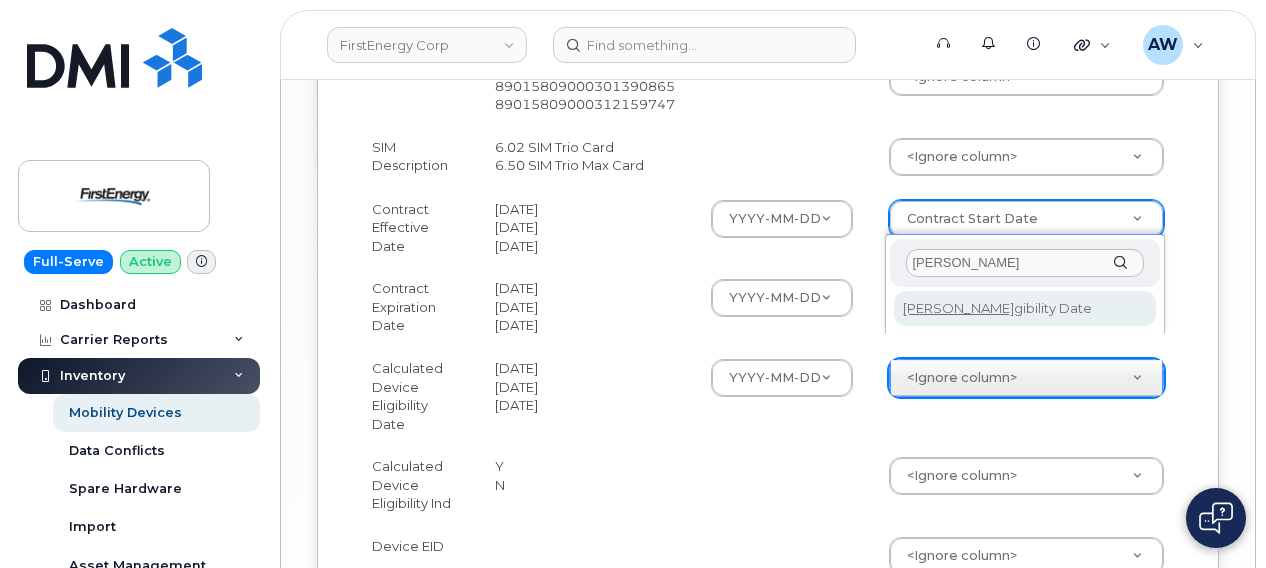 select on "eligibility_date" 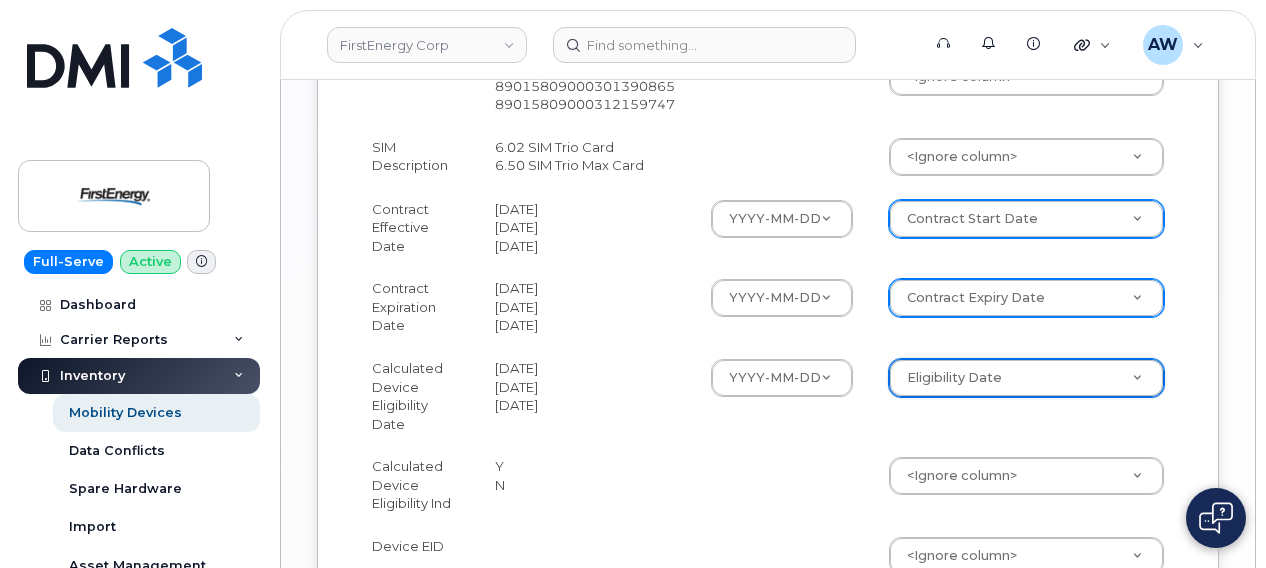 scroll, scrollTop: 1794, scrollLeft: 0, axis: vertical 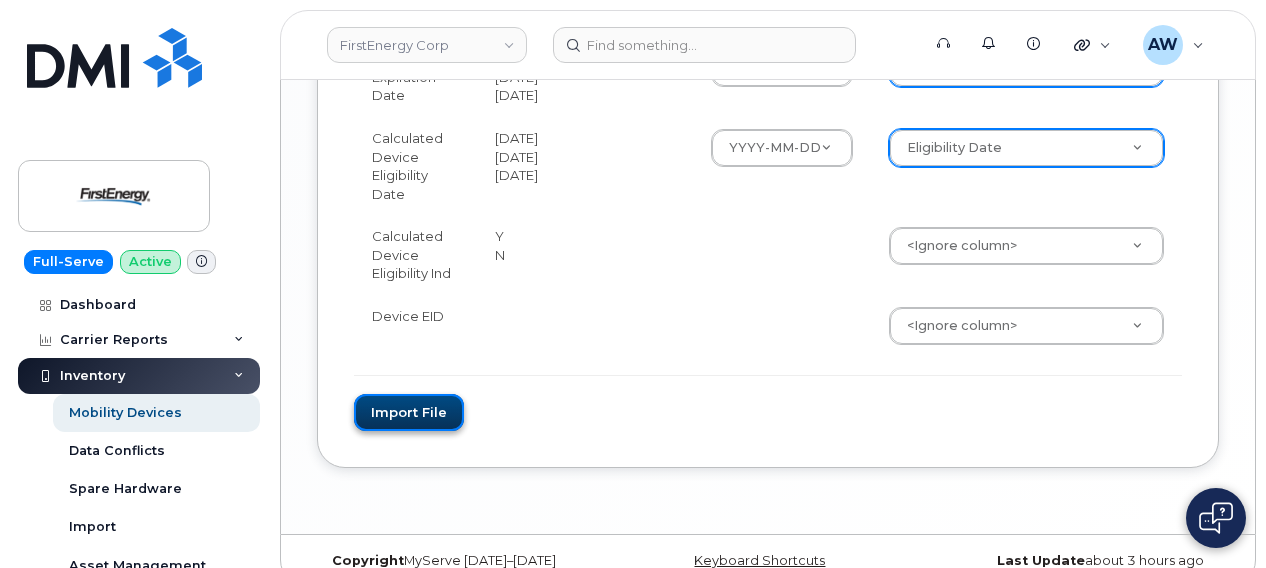 click on "Import file" at bounding box center (409, 412) 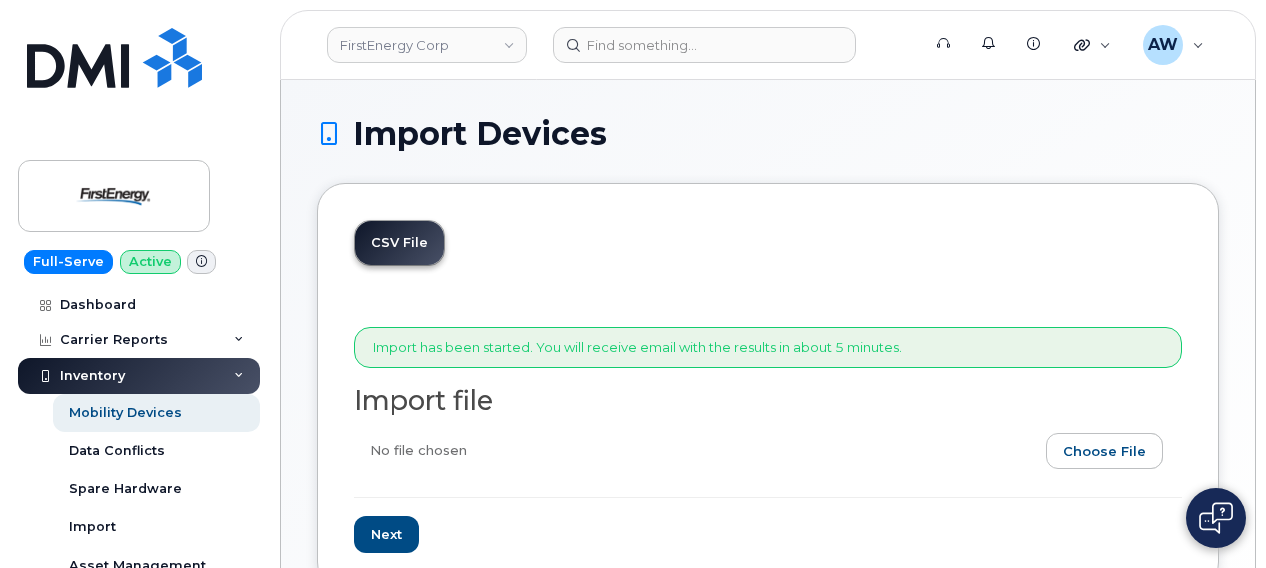 scroll, scrollTop: 0, scrollLeft: 0, axis: both 